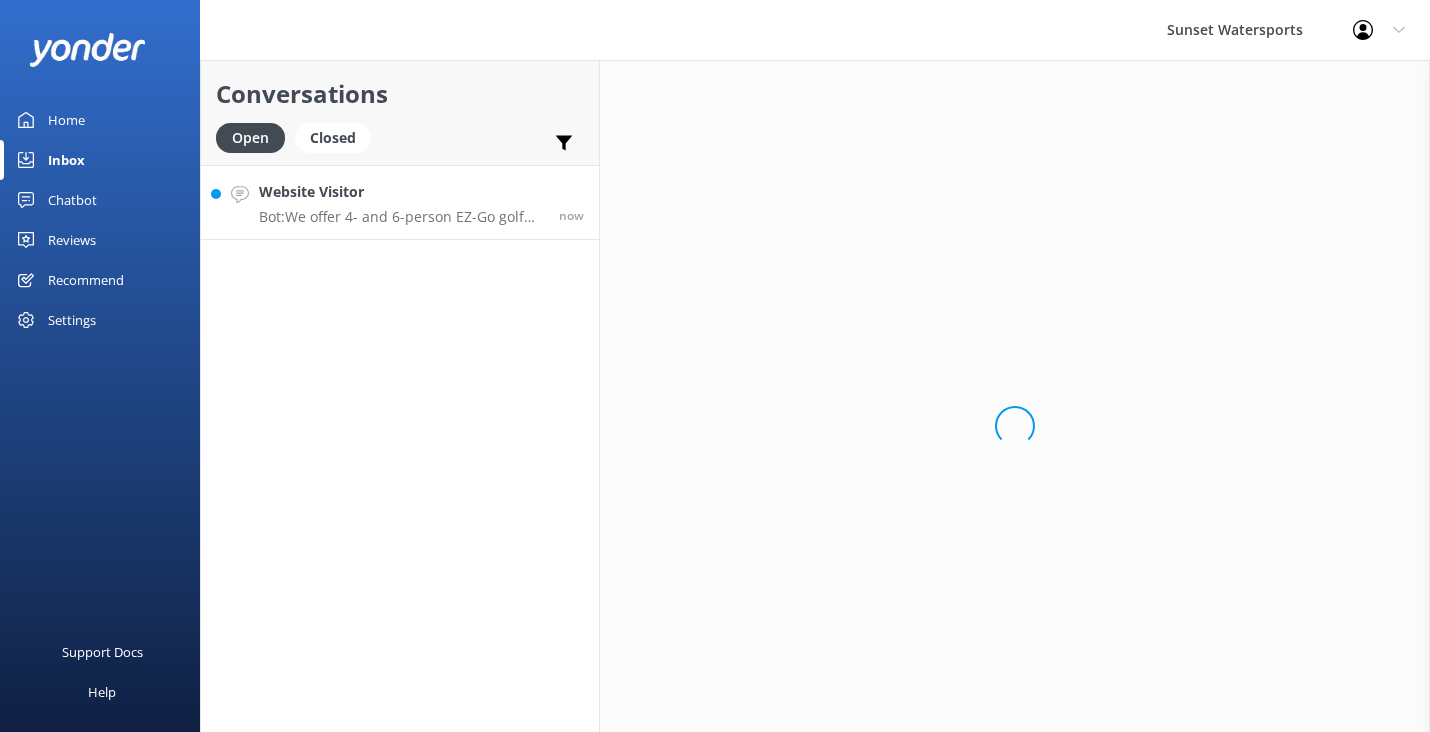 scroll, scrollTop: 0, scrollLeft: 0, axis: both 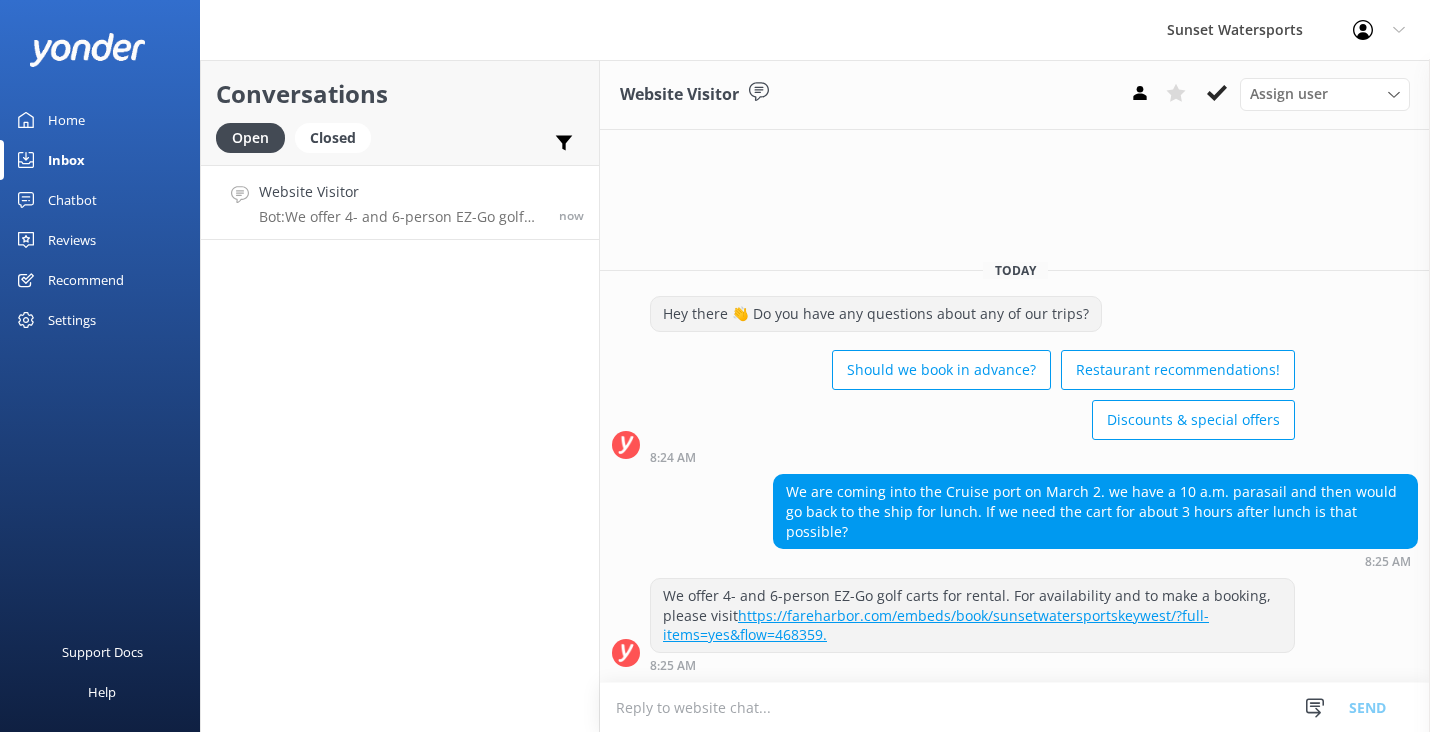 click at bounding box center (1015, 707) 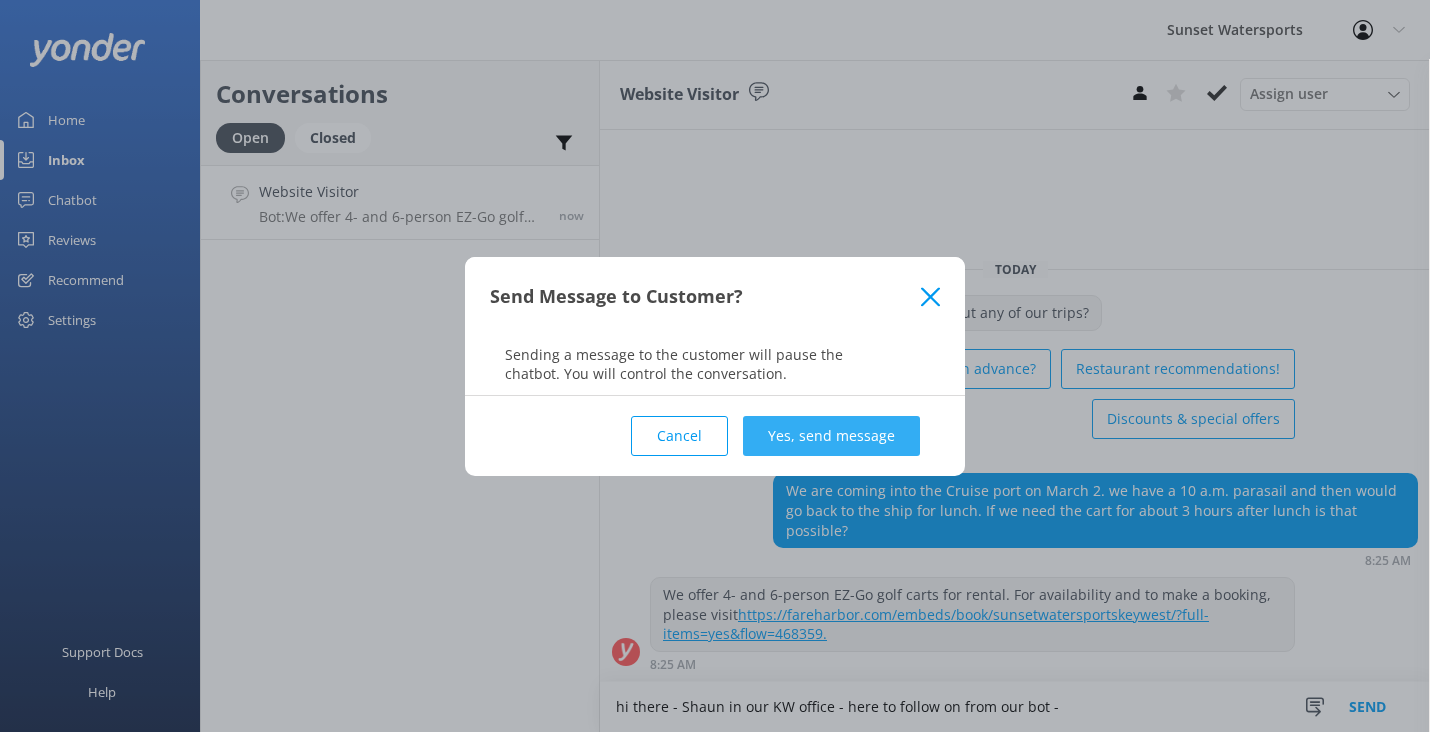 type on "hi there - Shaun in our KW office - here to follow on from our bot -" 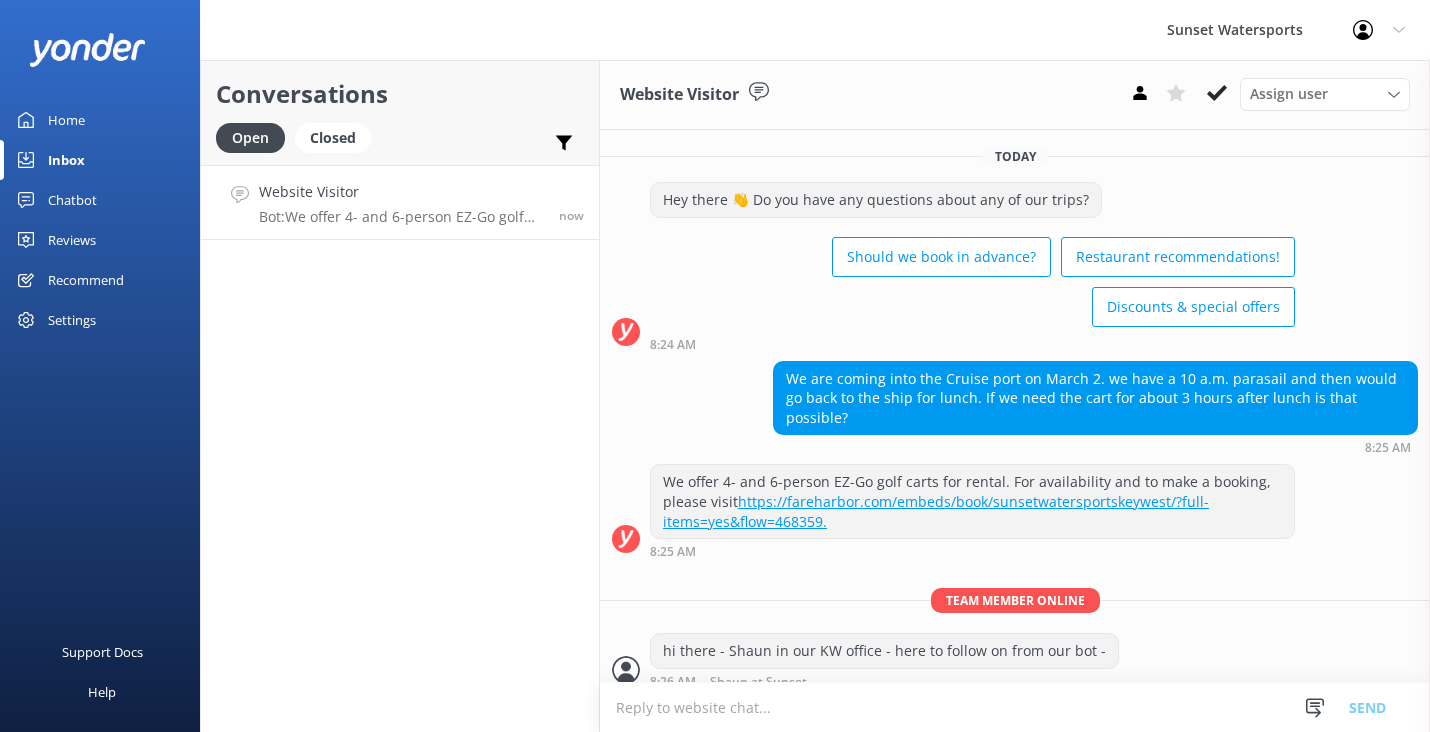 click at bounding box center (1015, 707) 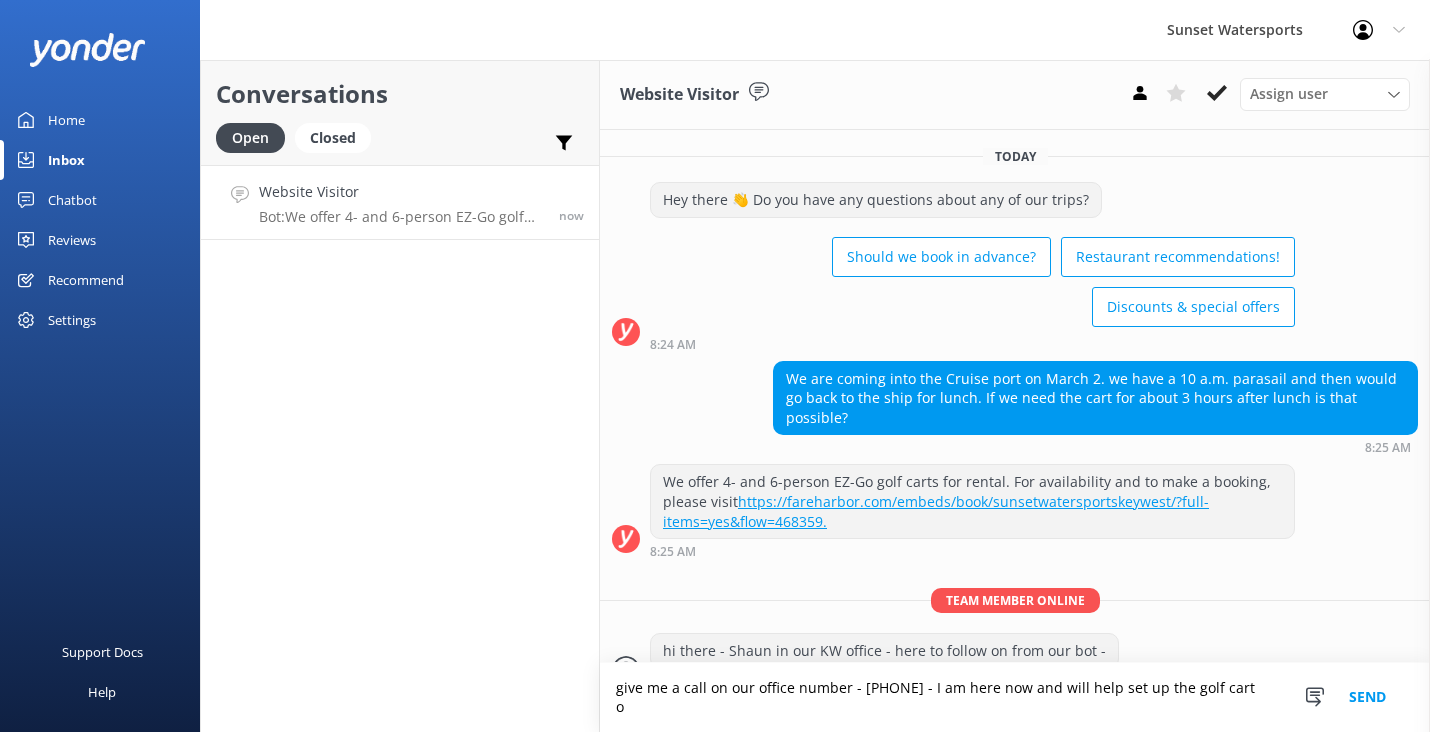 scroll, scrollTop: 36, scrollLeft: 0, axis: vertical 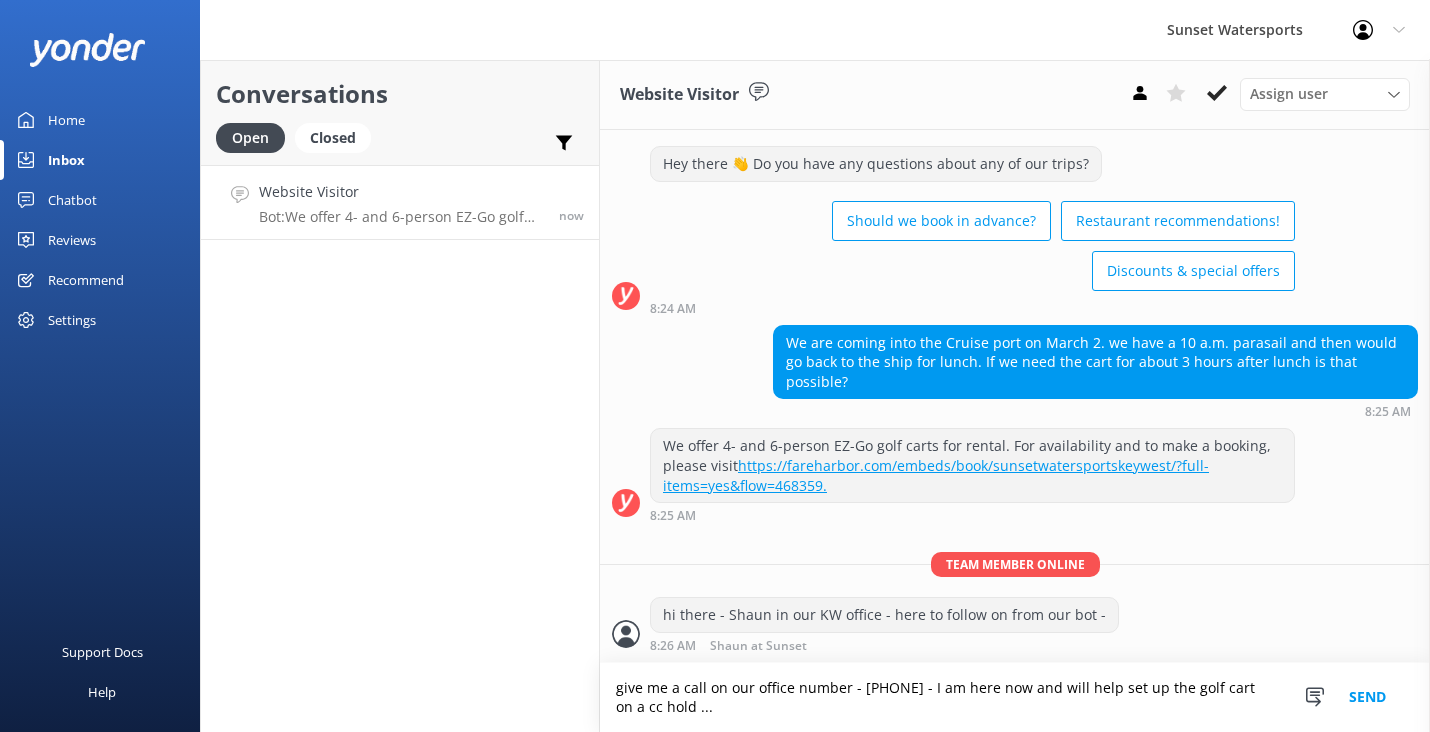 type on "give me a call on our office number - [PHONE] - I am here now and will help set up the golf cart on a cc hold ..." 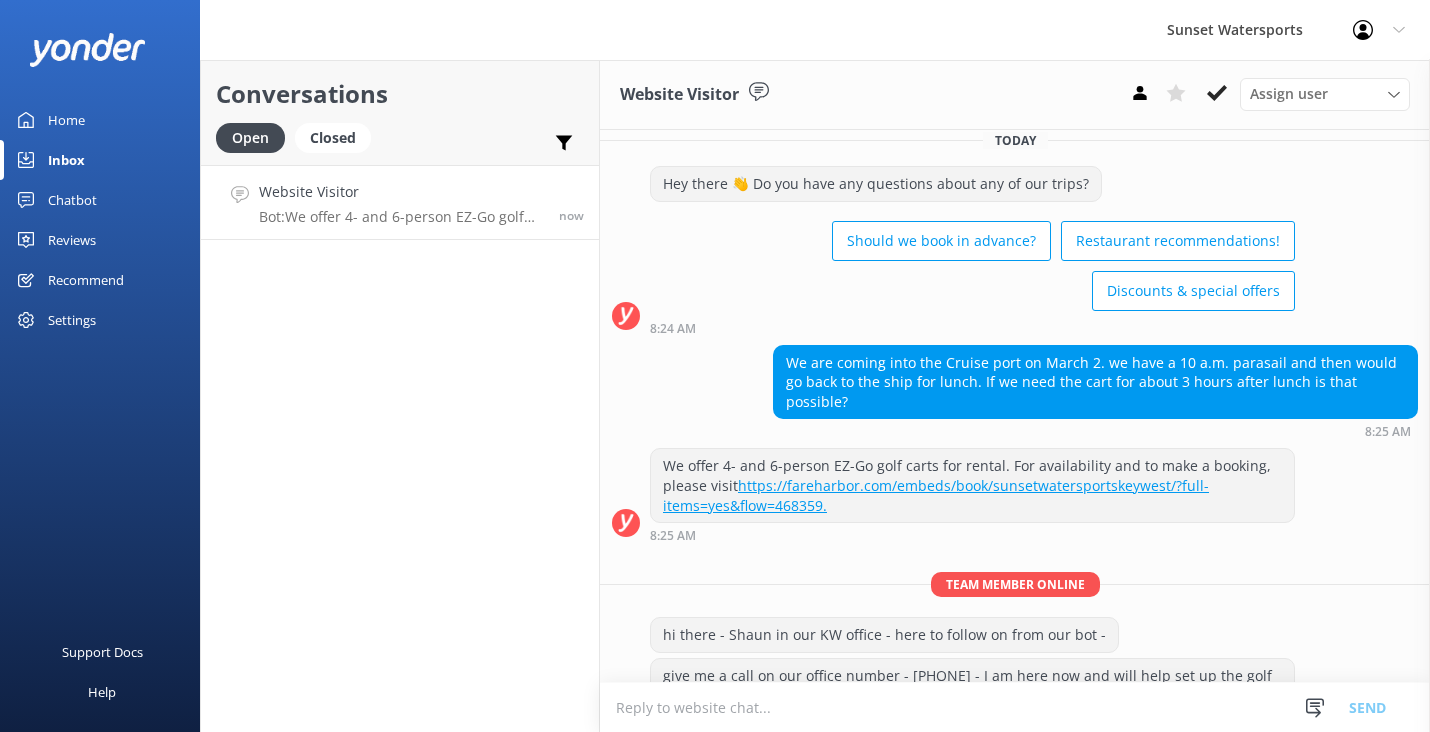 scroll, scrollTop: 76, scrollLeft: 0, axis: vertical 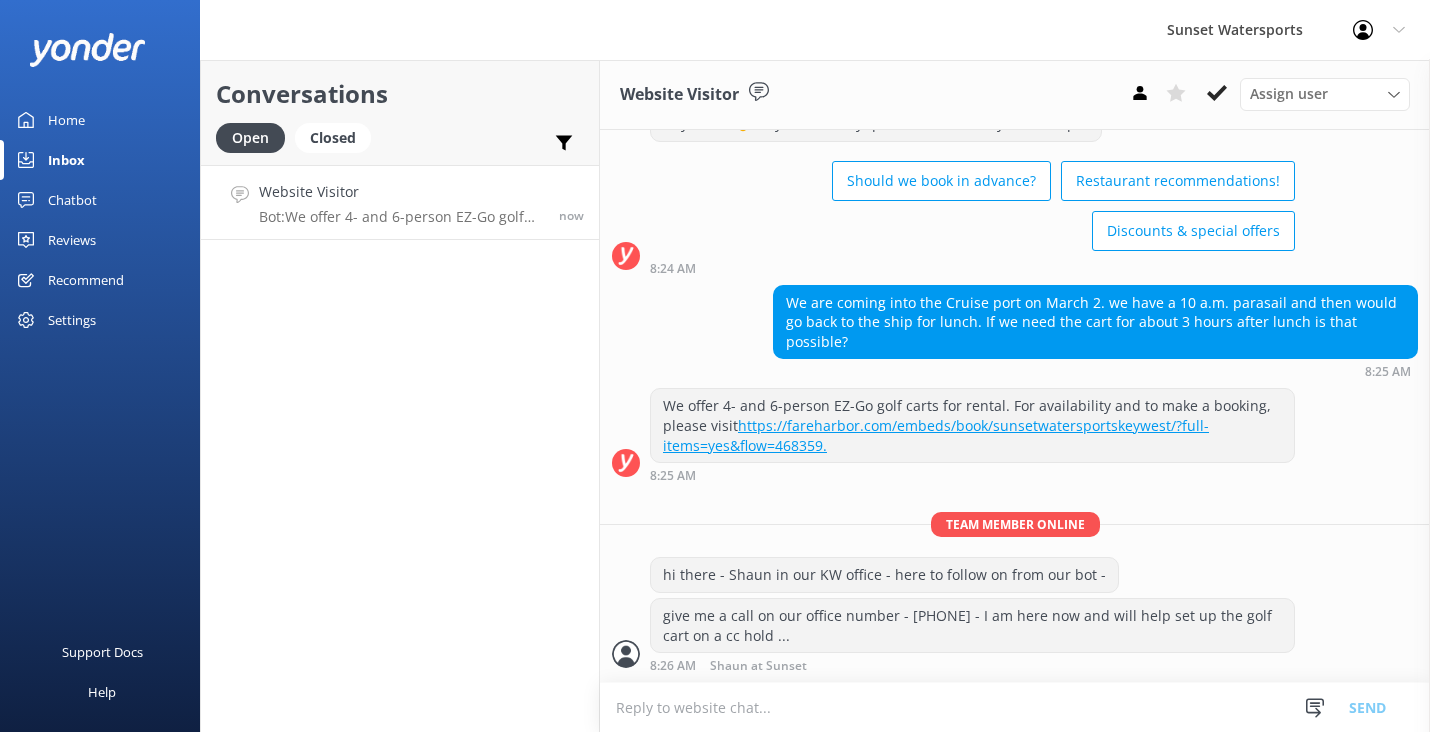 click at bounding box center [1015, 707] 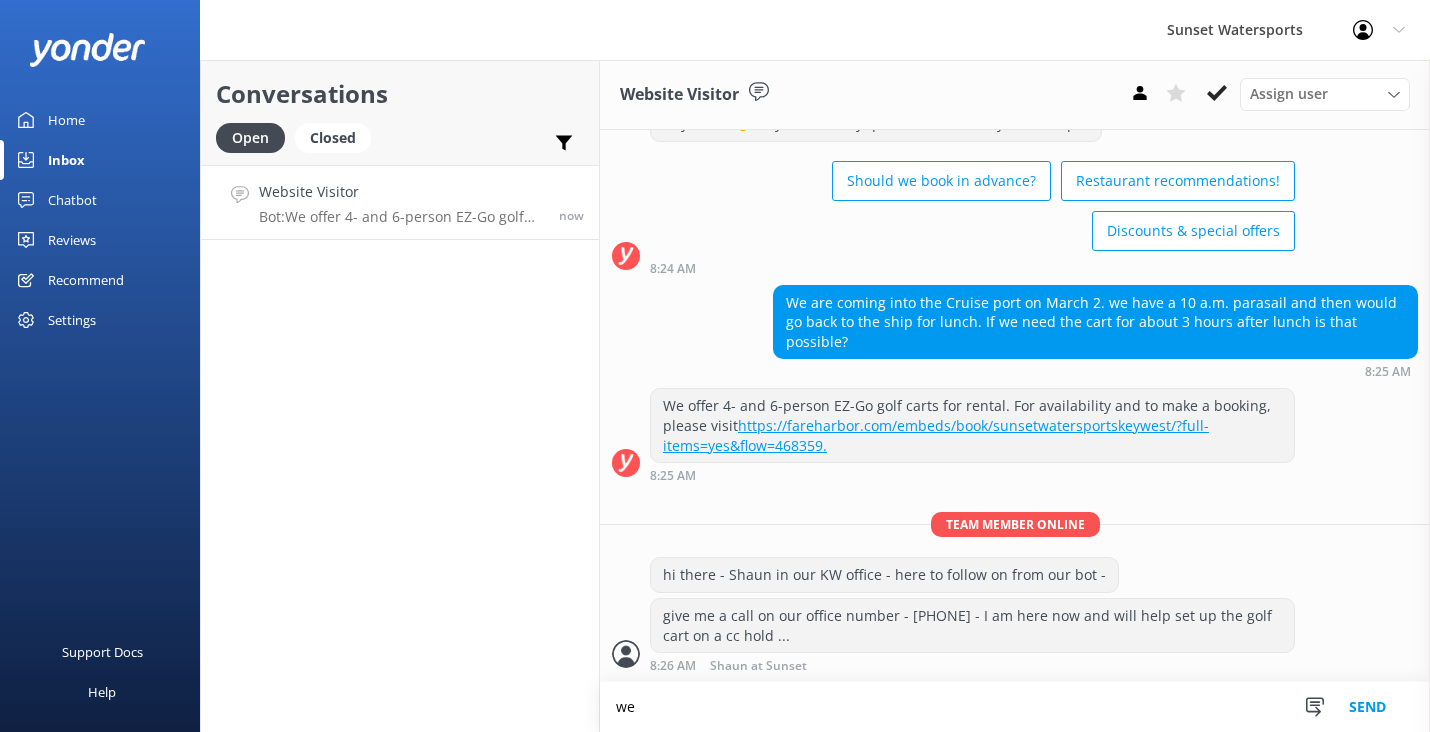 scroll, scrollTop: 77, scrollLeft: 0, axis: vertical 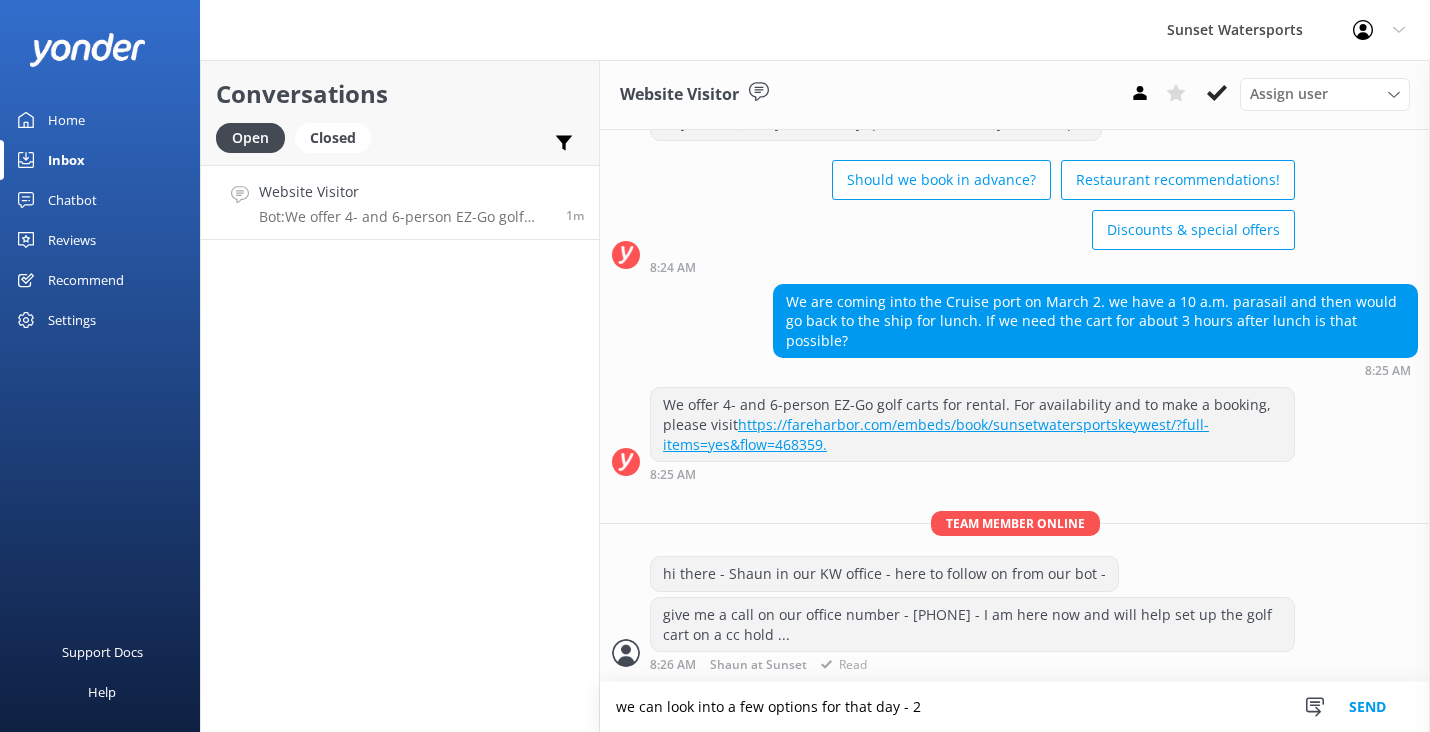 type on "we can look into a few options for that day -" 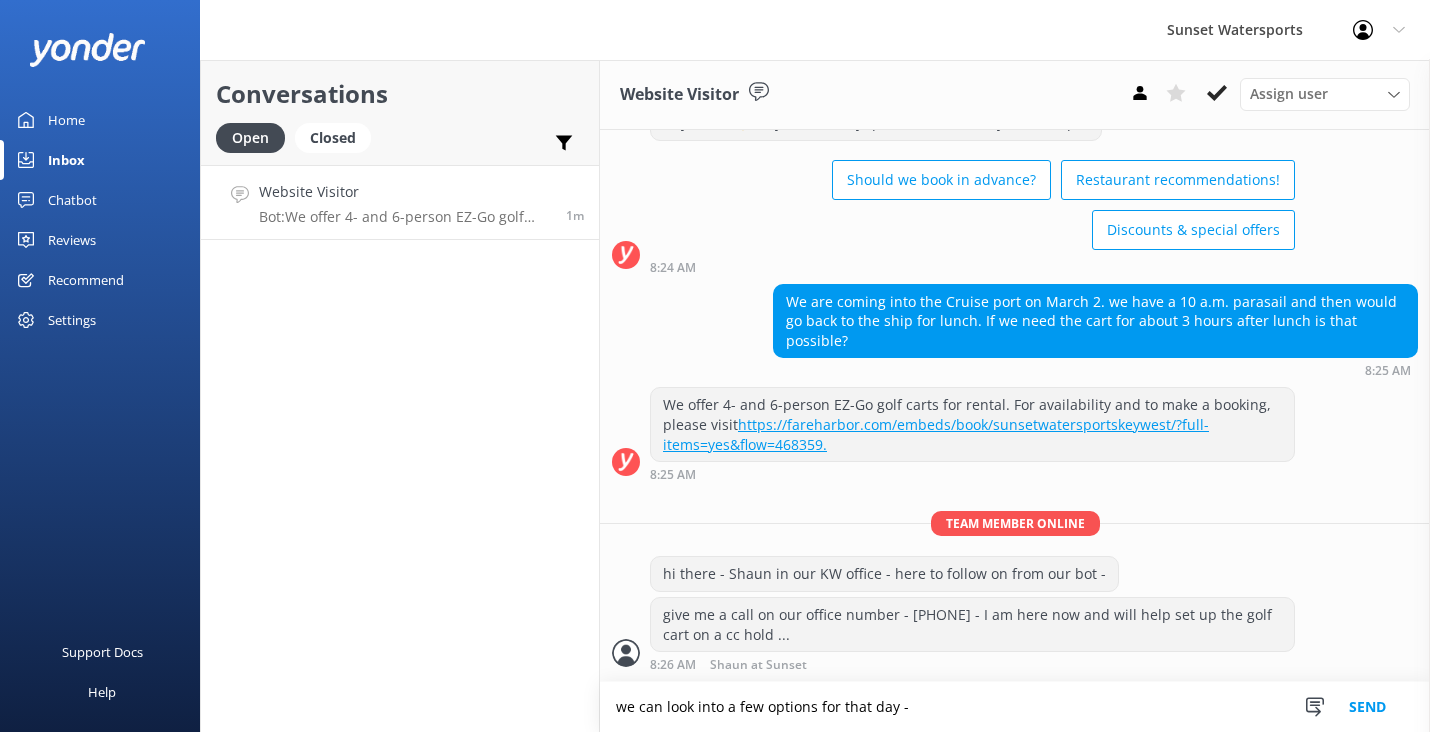 drag, startPoint x: 916, startPoint y: 715, endPoint x: 609, endPoint y: 708, distance: 307.0798 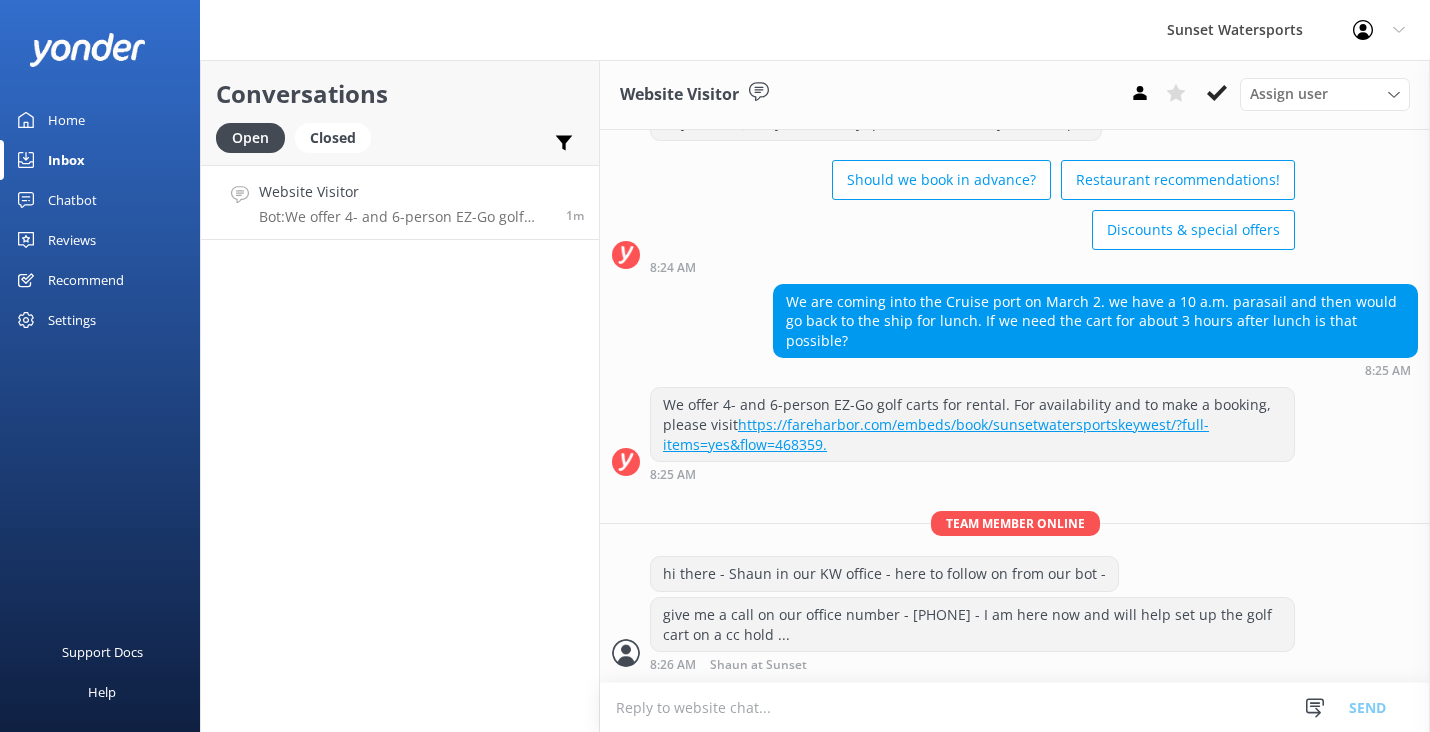scroll, scrollTop: 76, scrollLeft: 0, axis: vertical 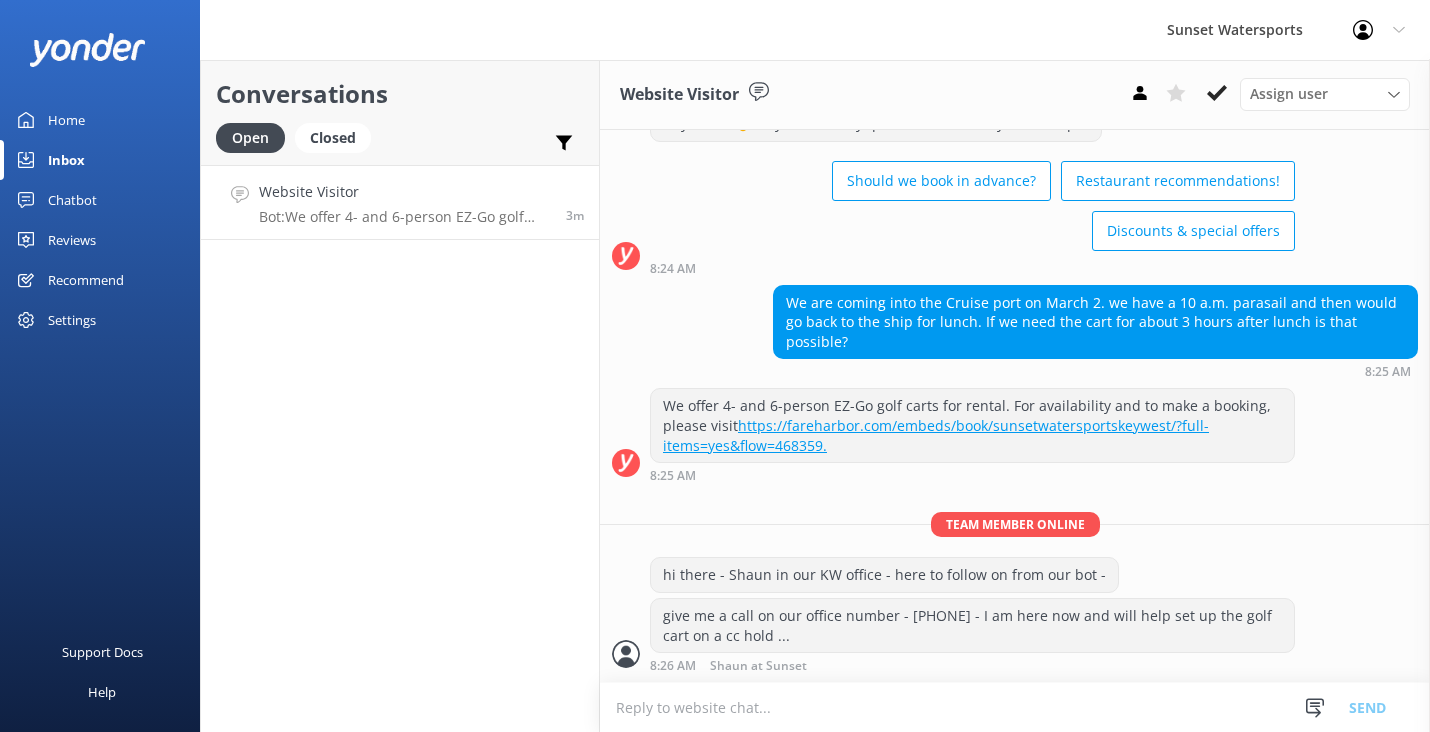 click at bounding box center (1015, 707) 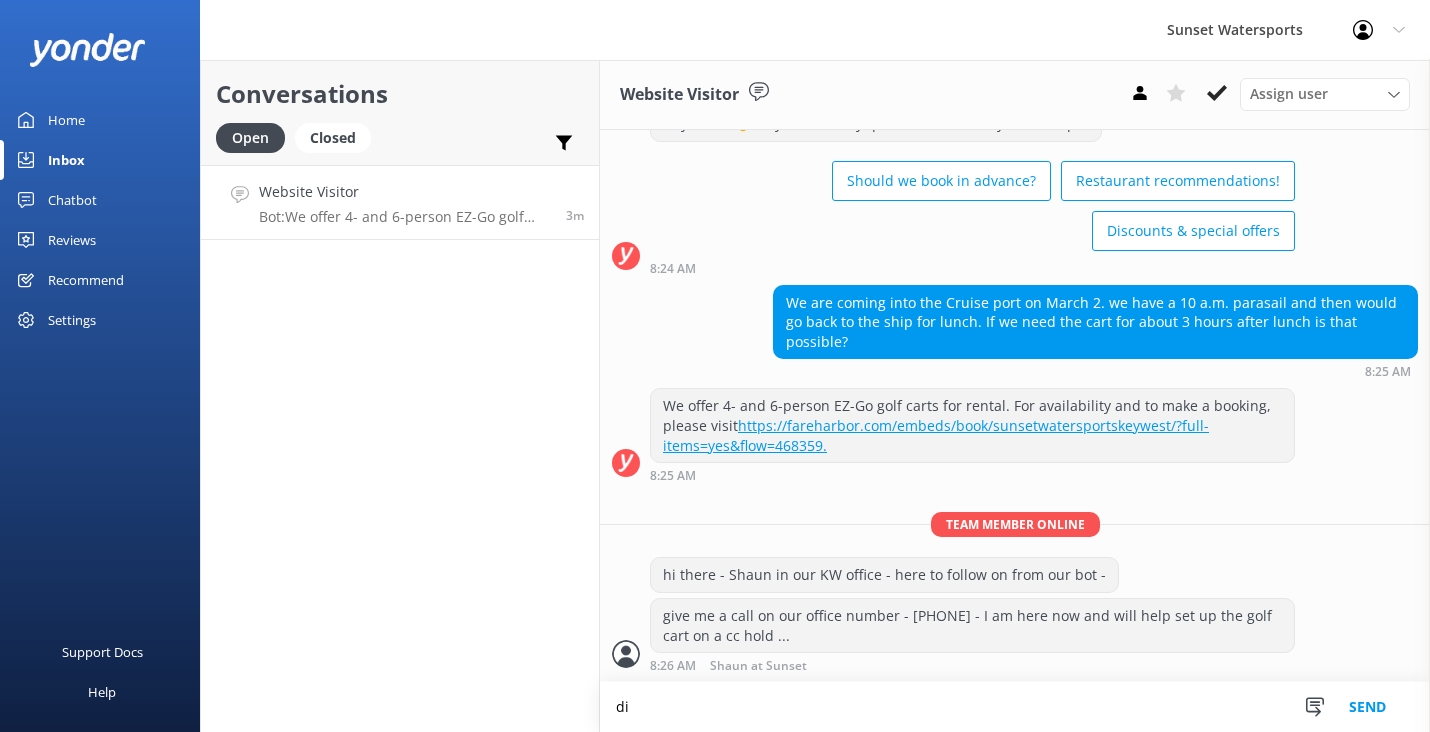 scroll, scrollTop: 77, scrollLeft: 0, axis: vertical 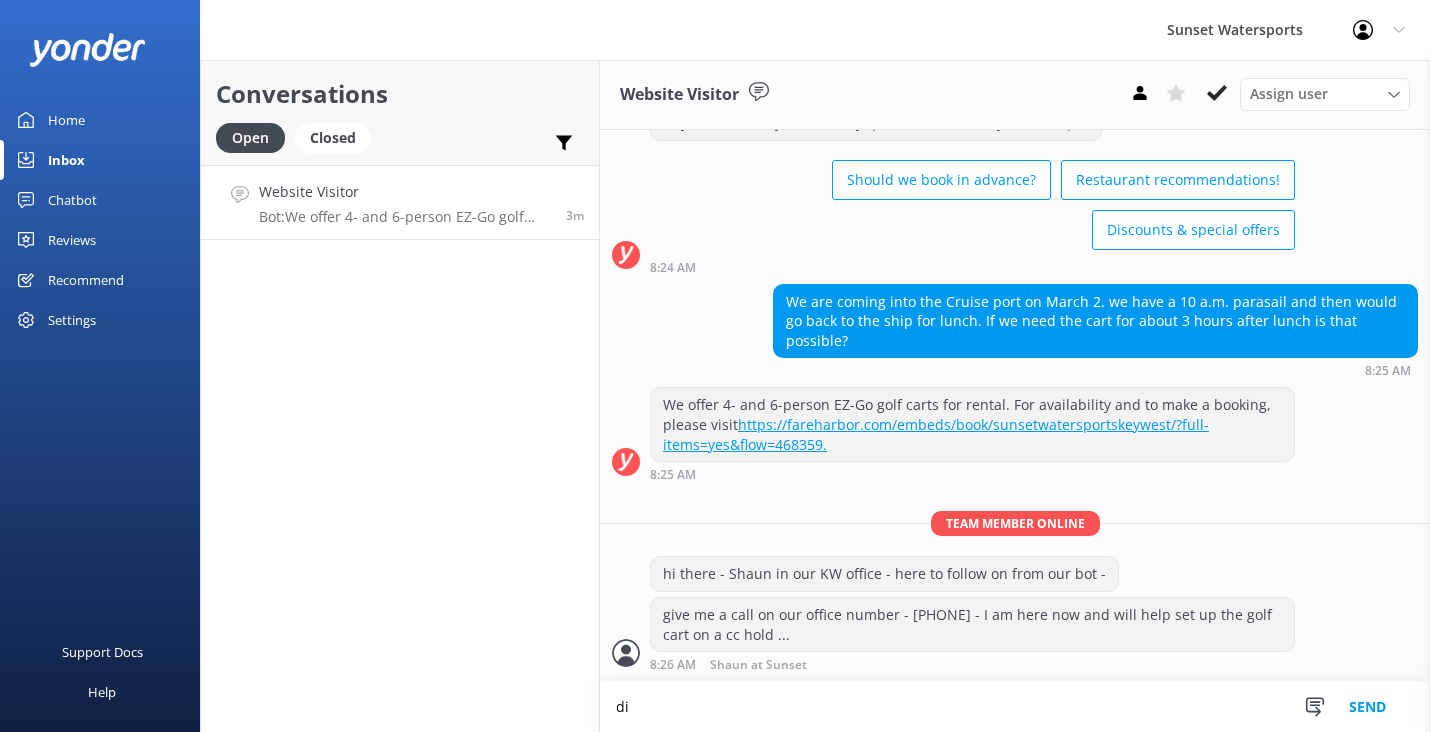 type on "d" 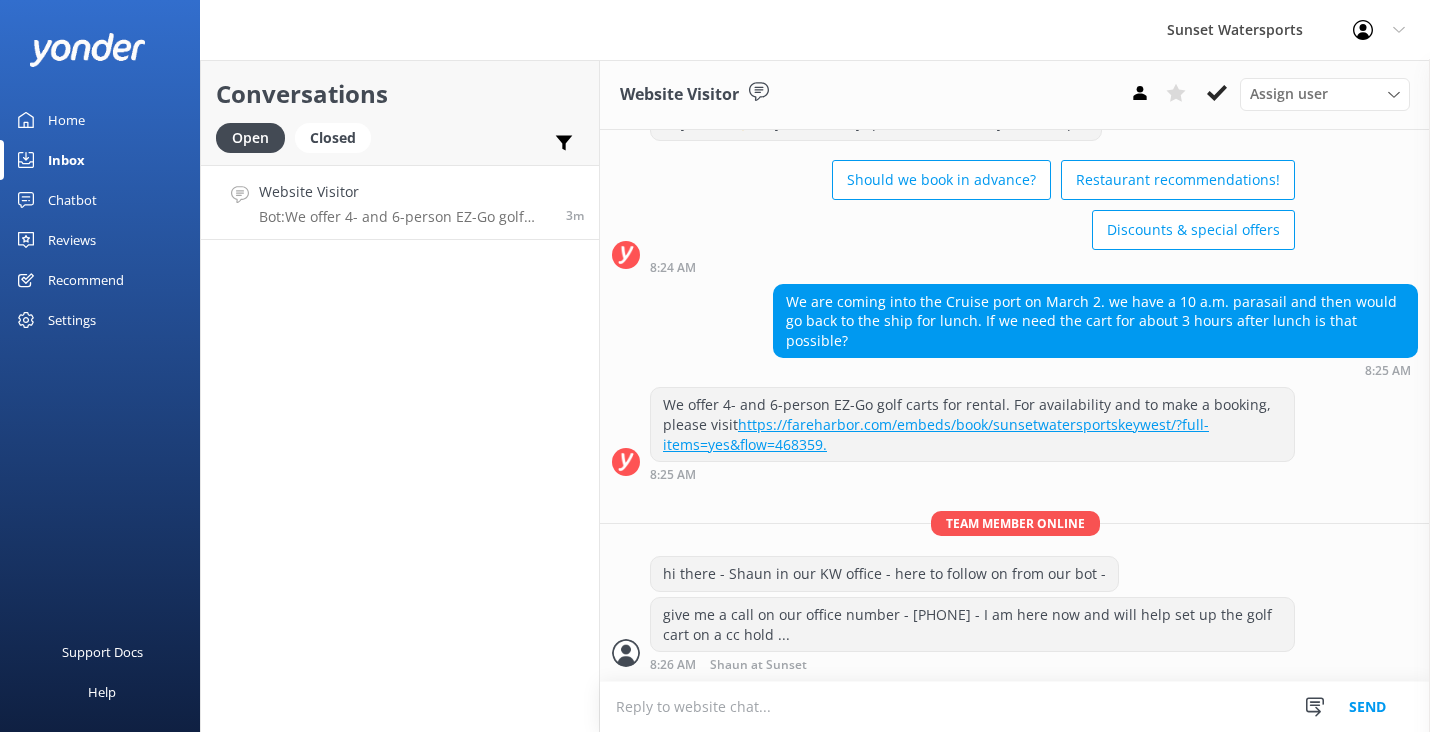 scroll, scrollTop: 76, scrollLeft: 0, axis: vertical 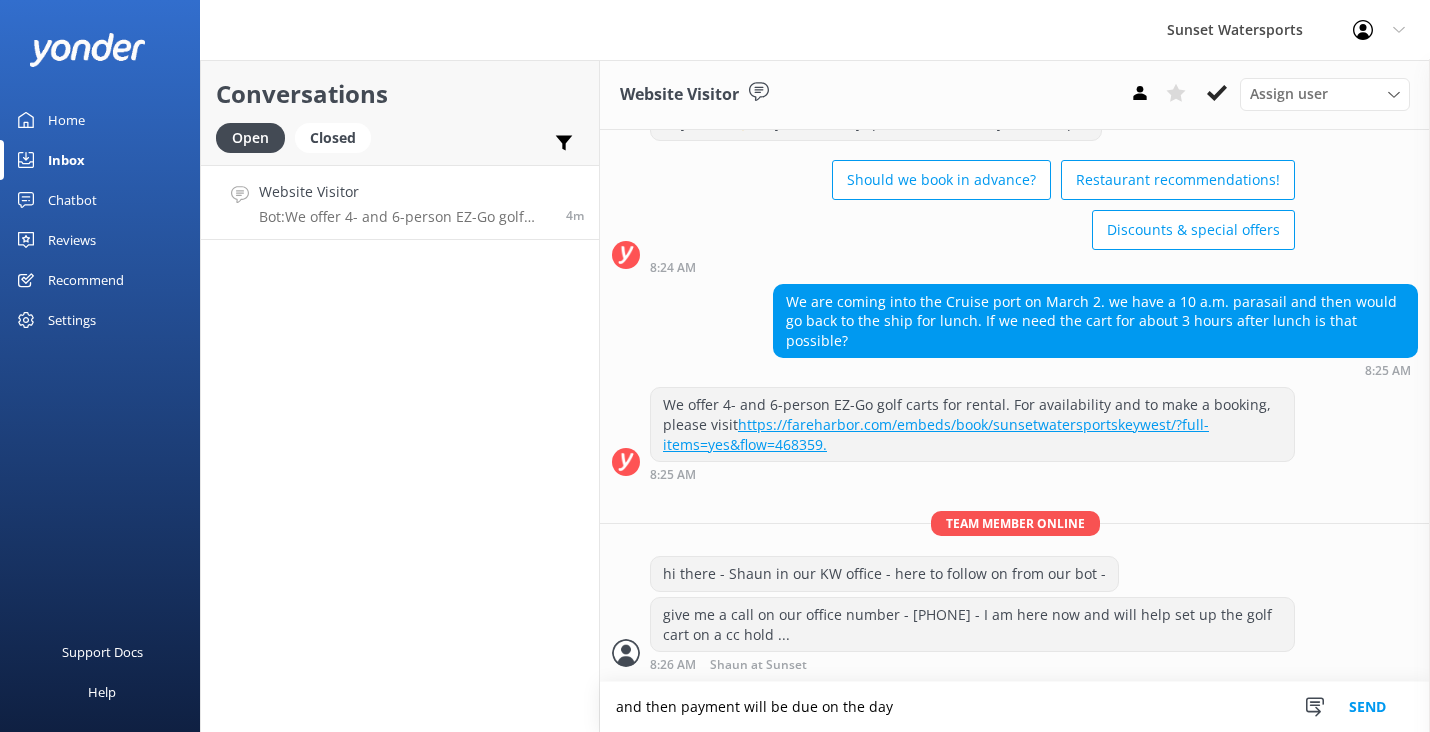 type on "and then payment will be due on the day" 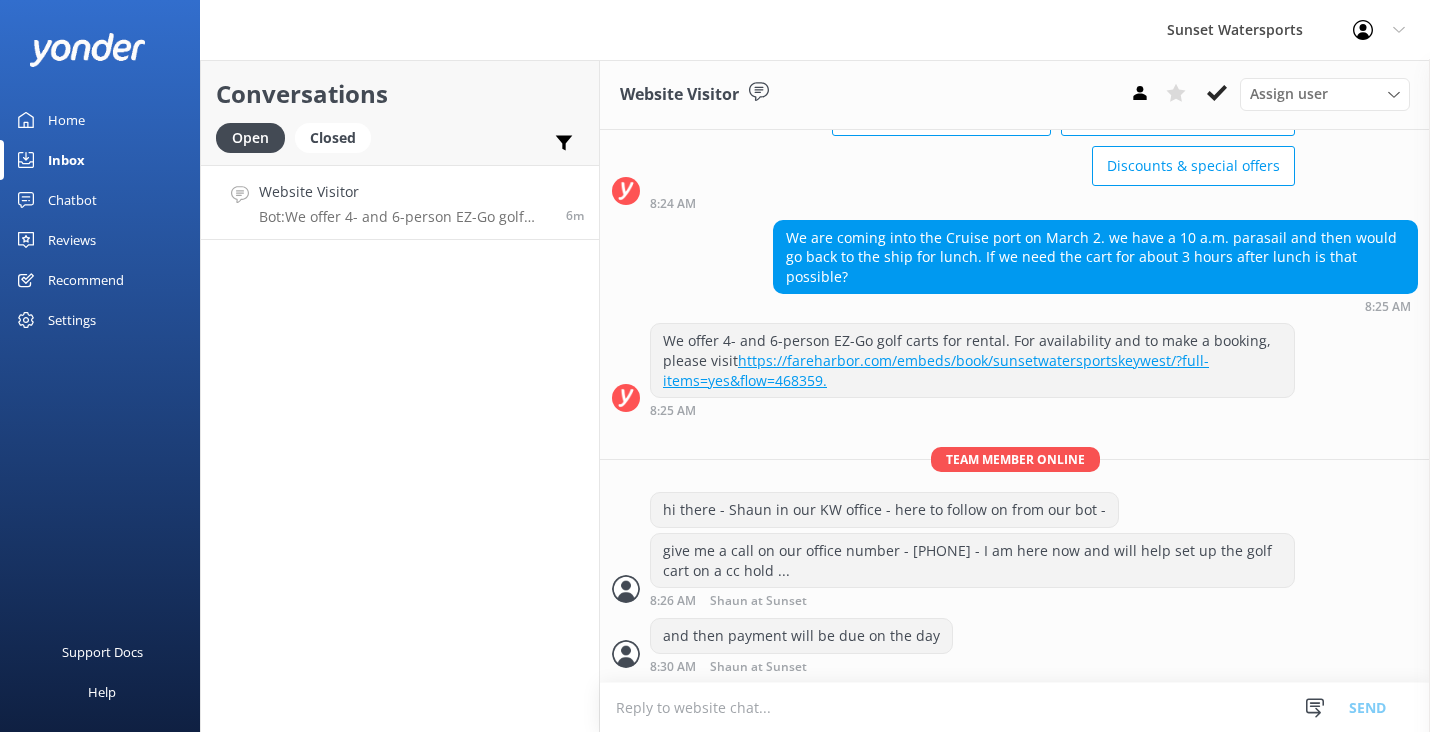 scroll, scrollTop: 206, scrollLeft: 0, axis: vertical 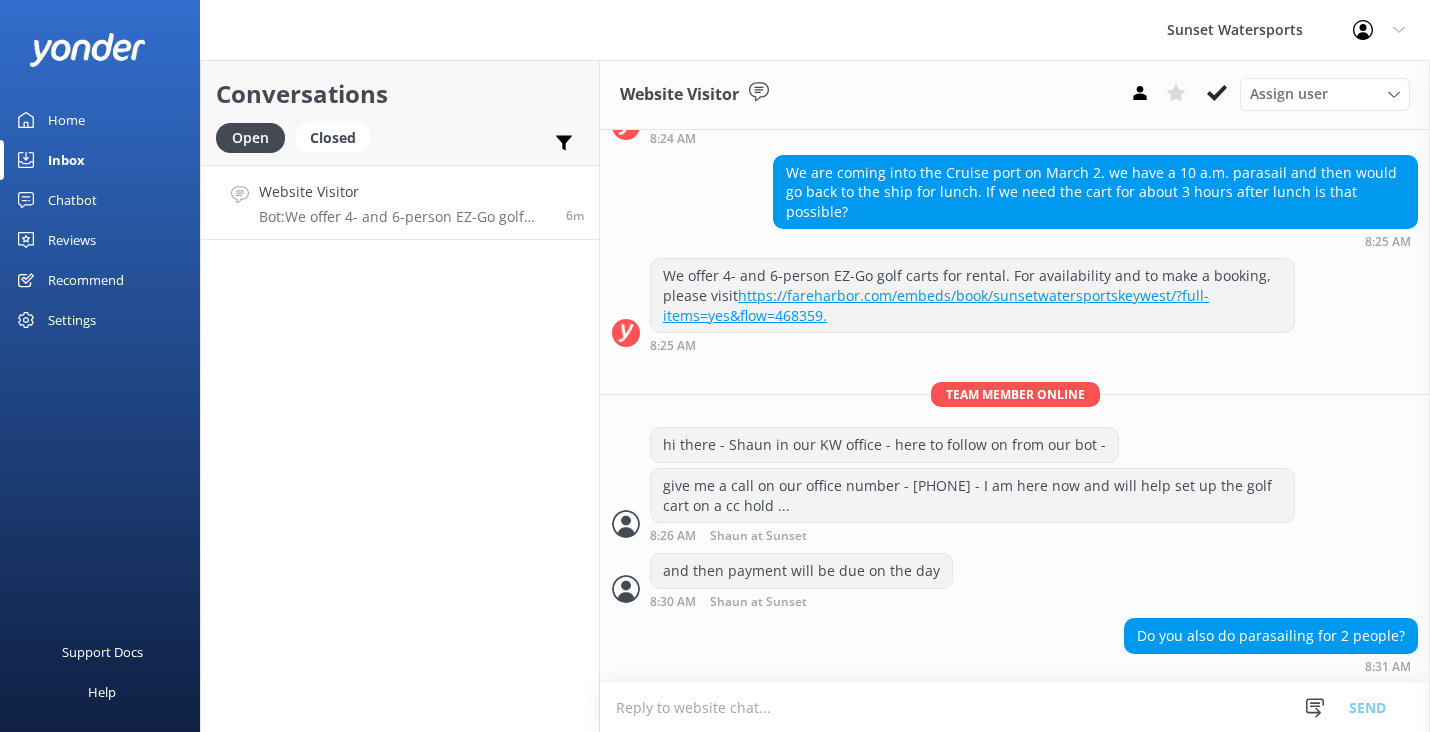 click at bounding box center (1015, 707) 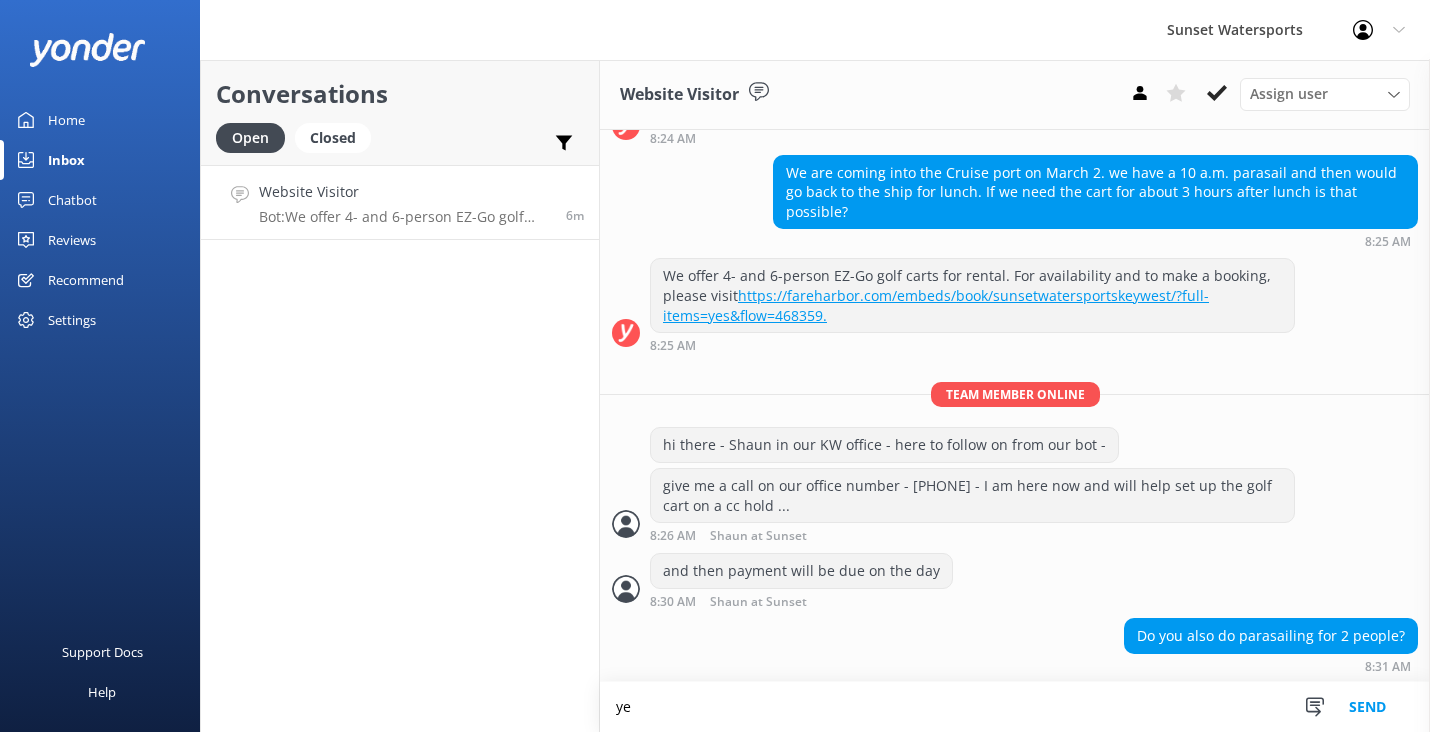 scroll, scrollTop: 207, scrollLeft: 0, axis: vertical 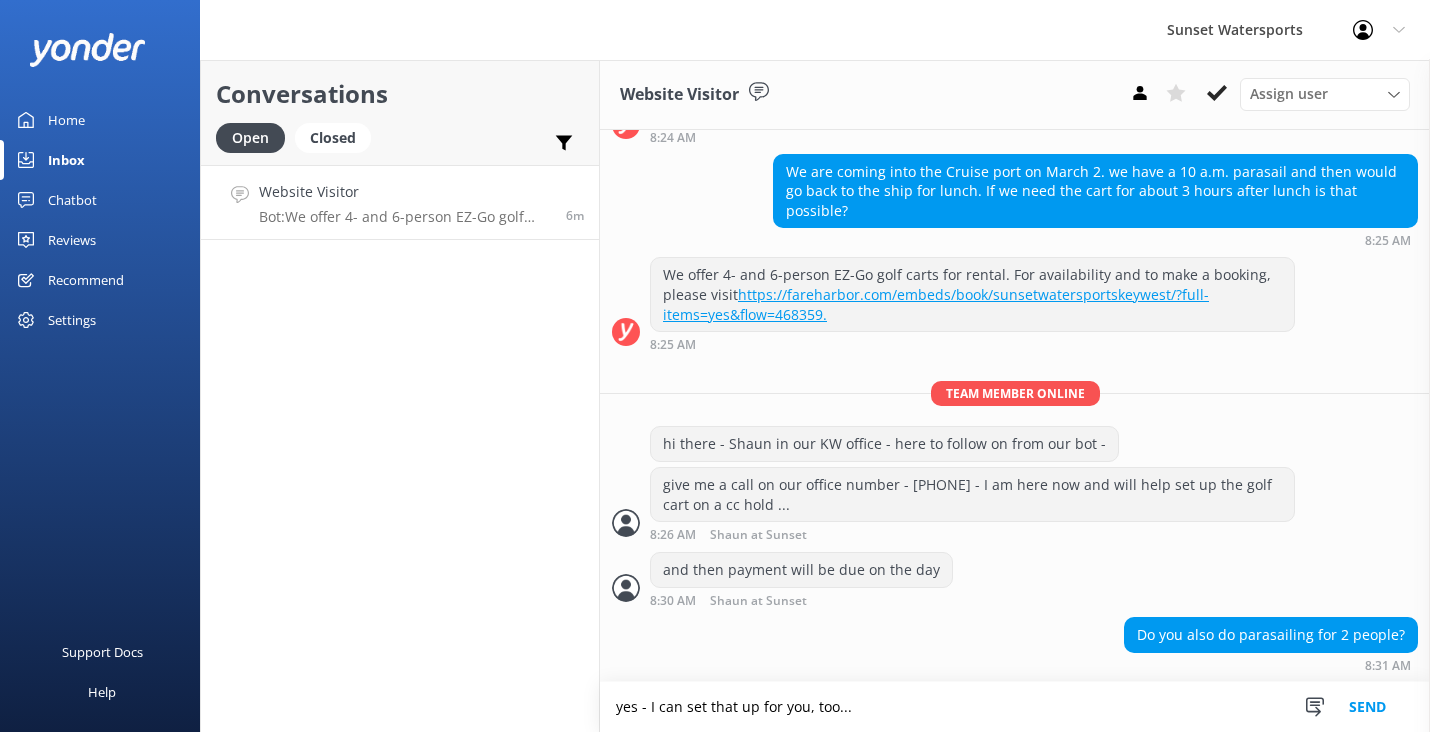 type on "yes - I can set that up for you, too..." 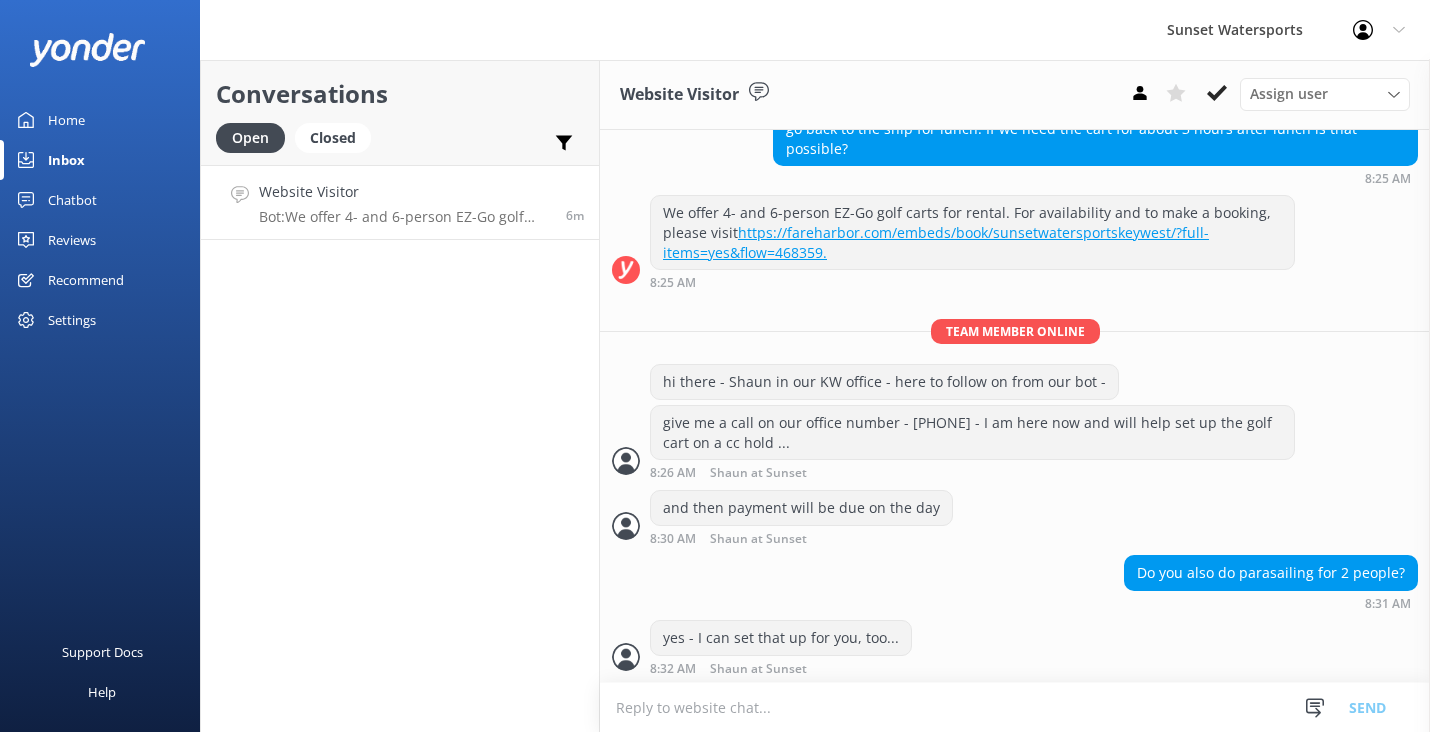 scroll, scrollTop: 271, scrollLeft: 0, axis: vertical 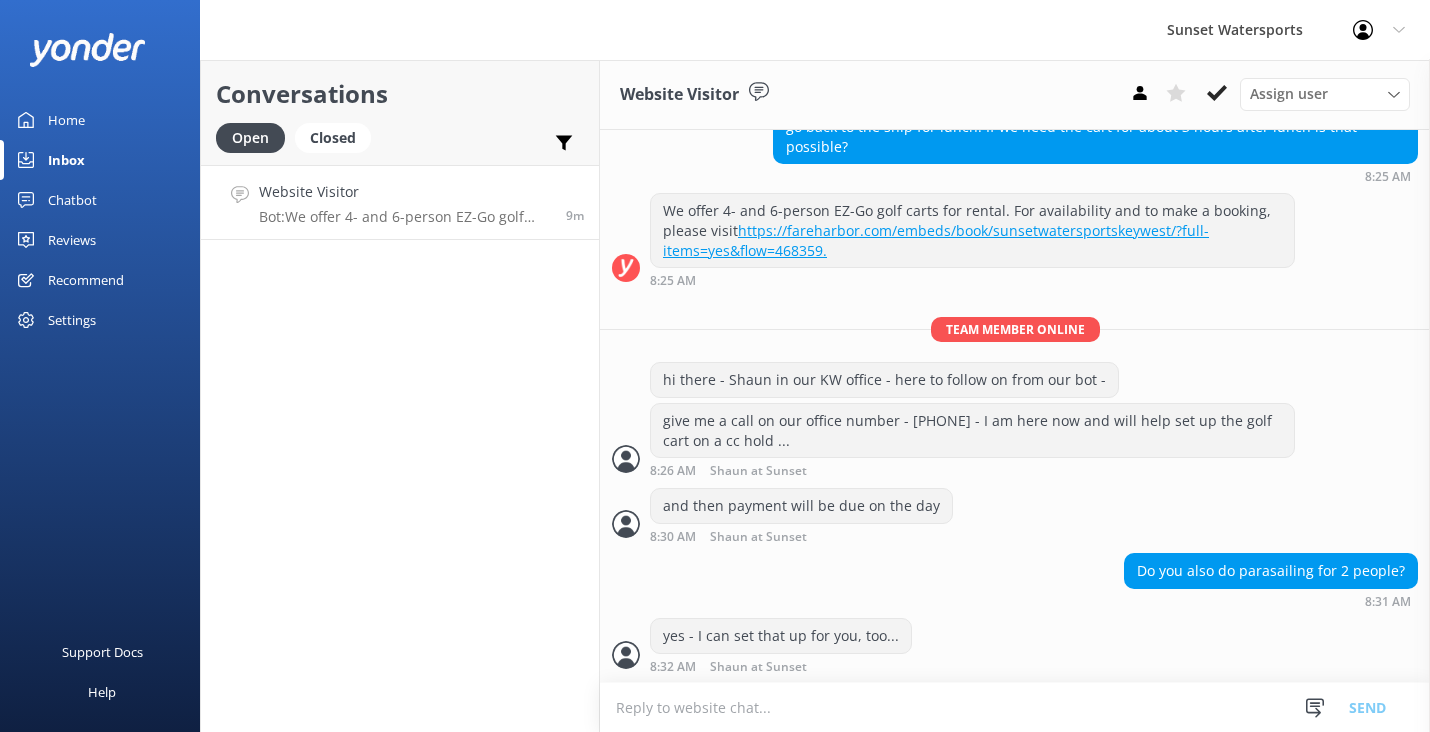 click at bounding box center (1015, 707) 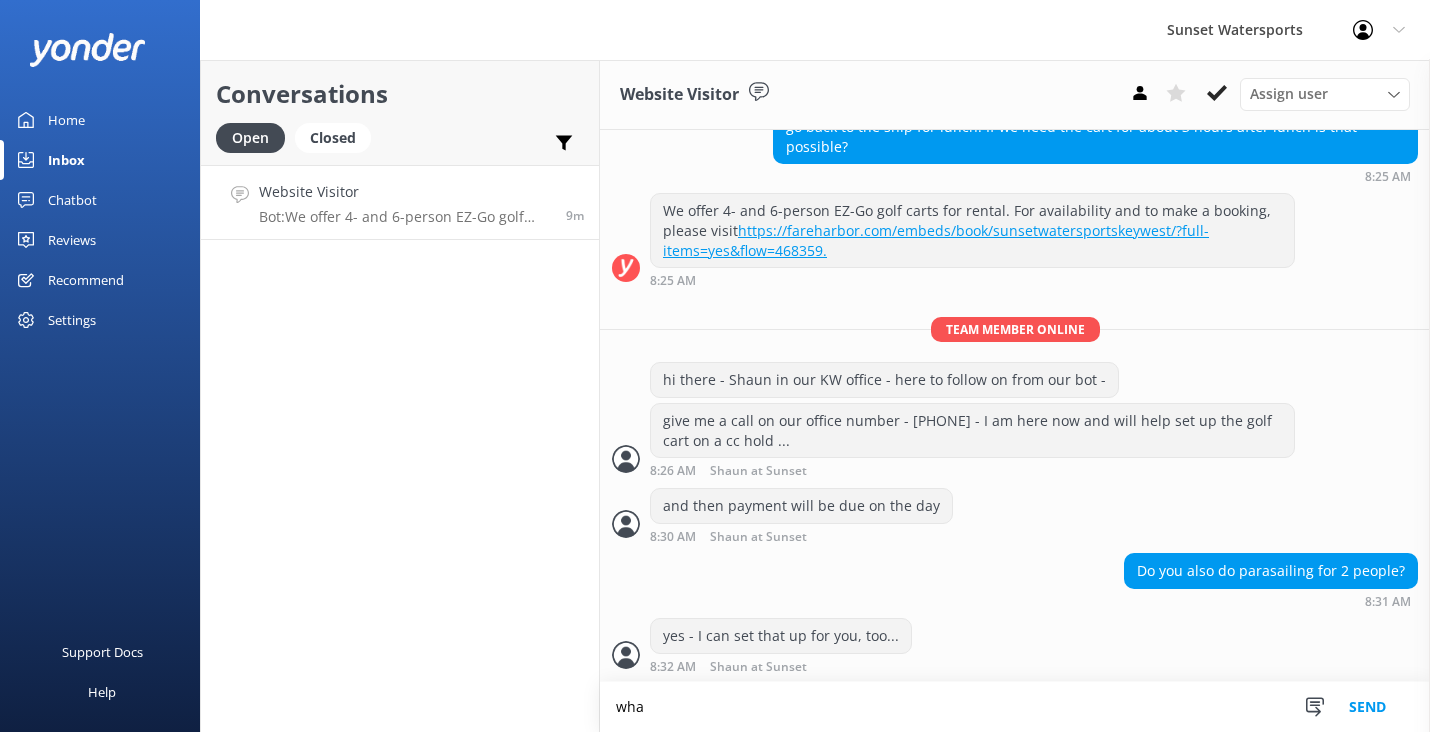 scroll, scrollTop: 272, scrollLeft: 0, axis: vertical 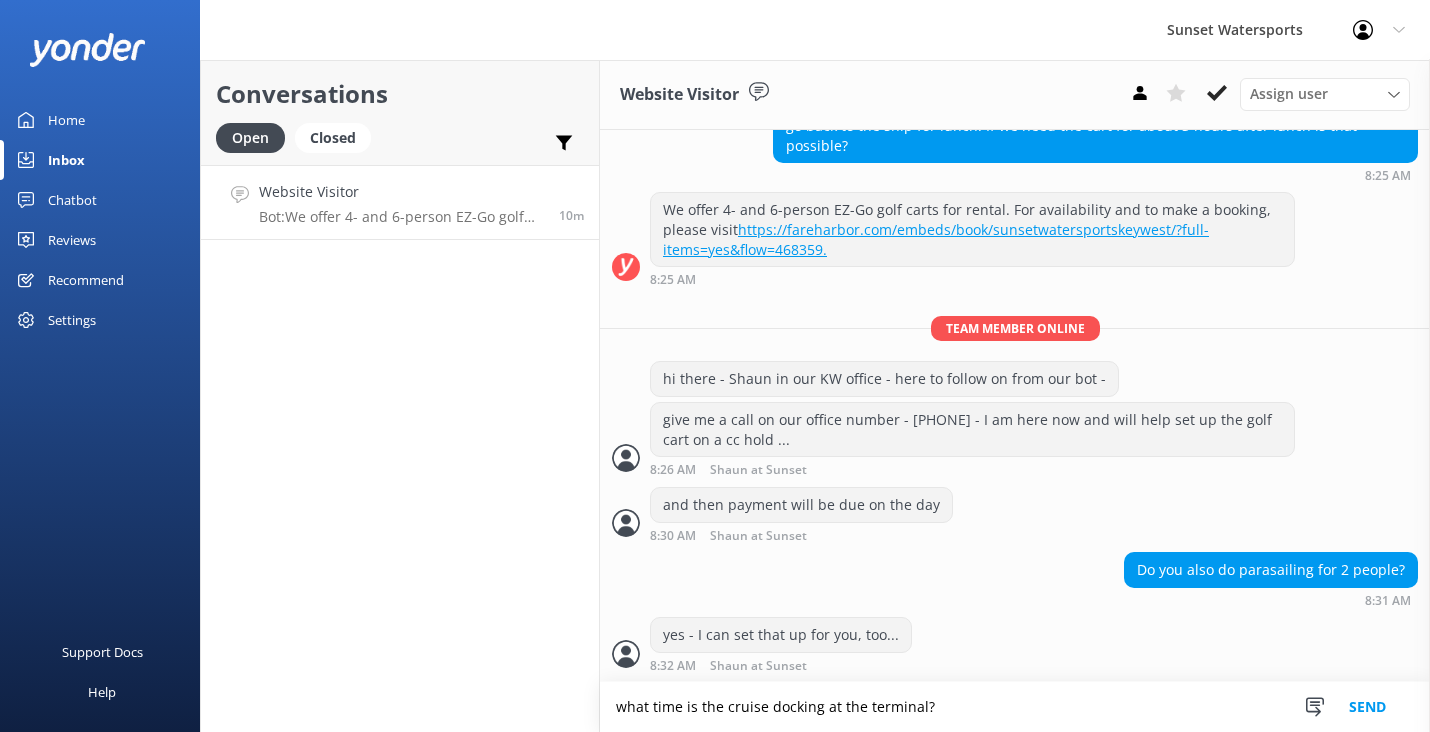 type on "what time is the cruise docking at the terminal?" 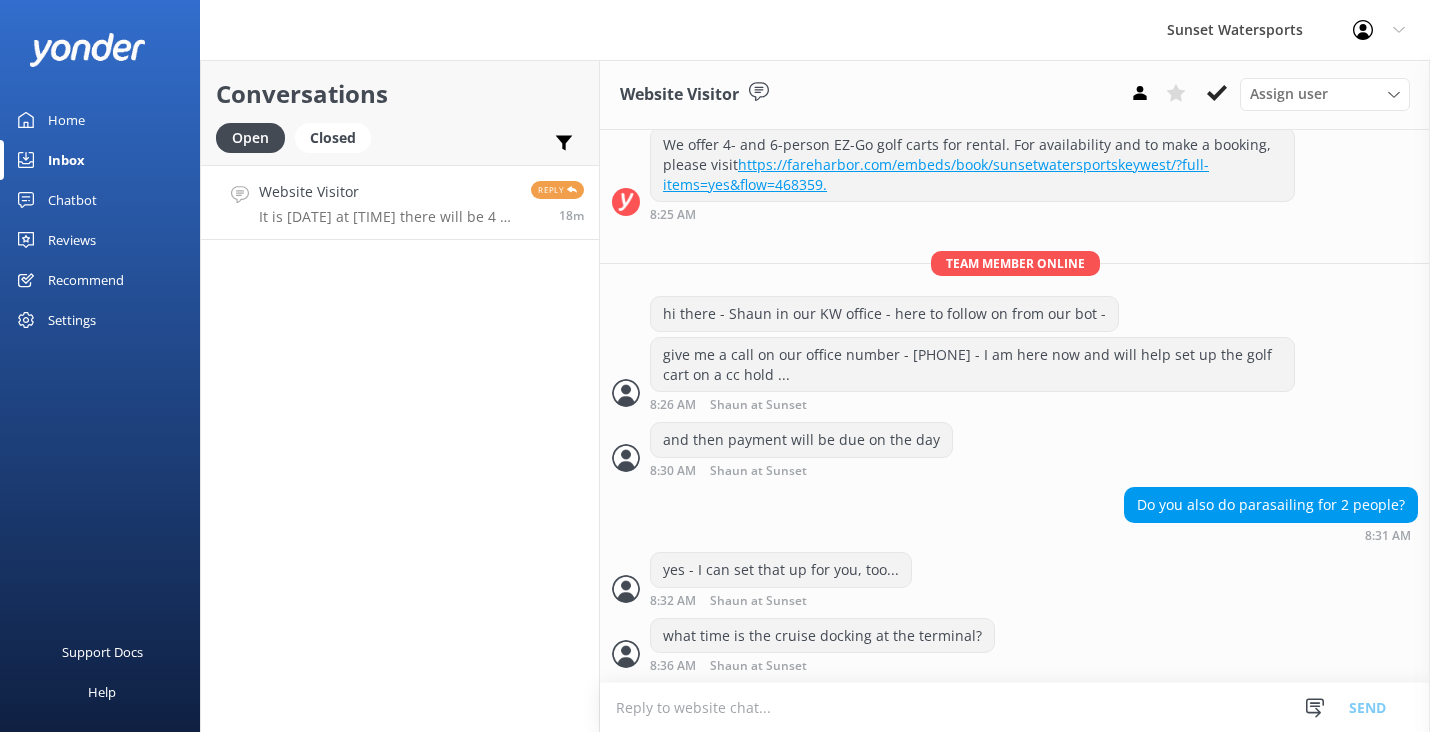 scroll, scrollTop: 401, scrollLeft: 0, axis: vertical 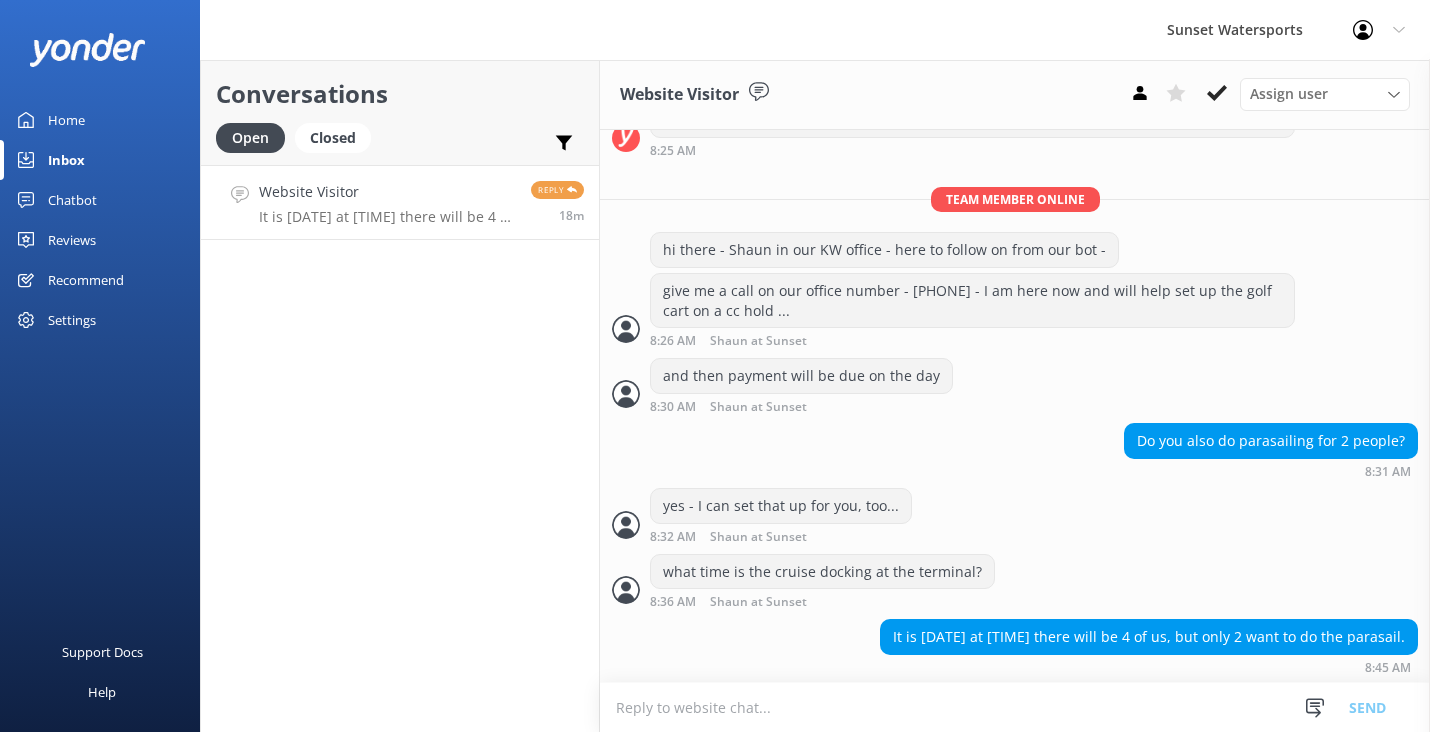 click at bounding box center [1015, 707] 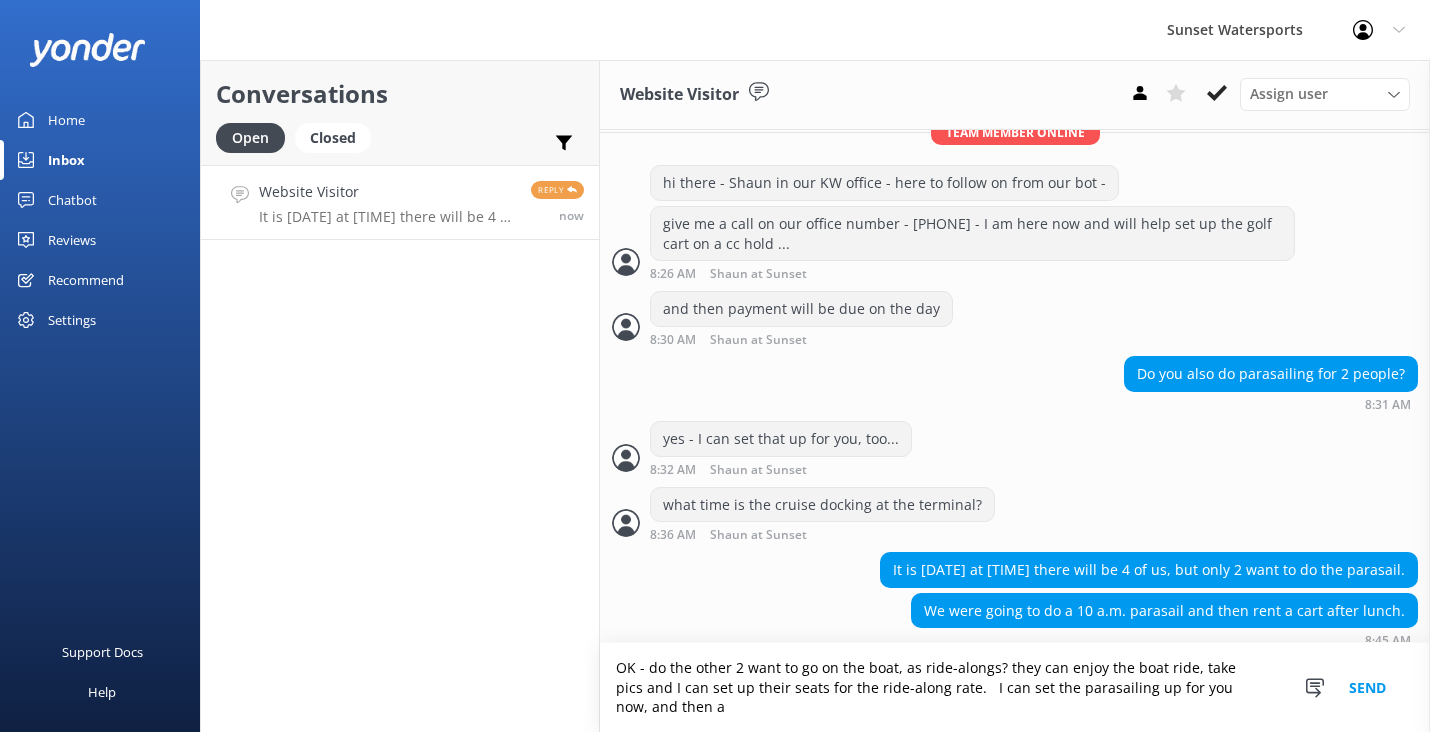 scroll, scrollTop: 482, scrollLeft: 0, axis: vertical 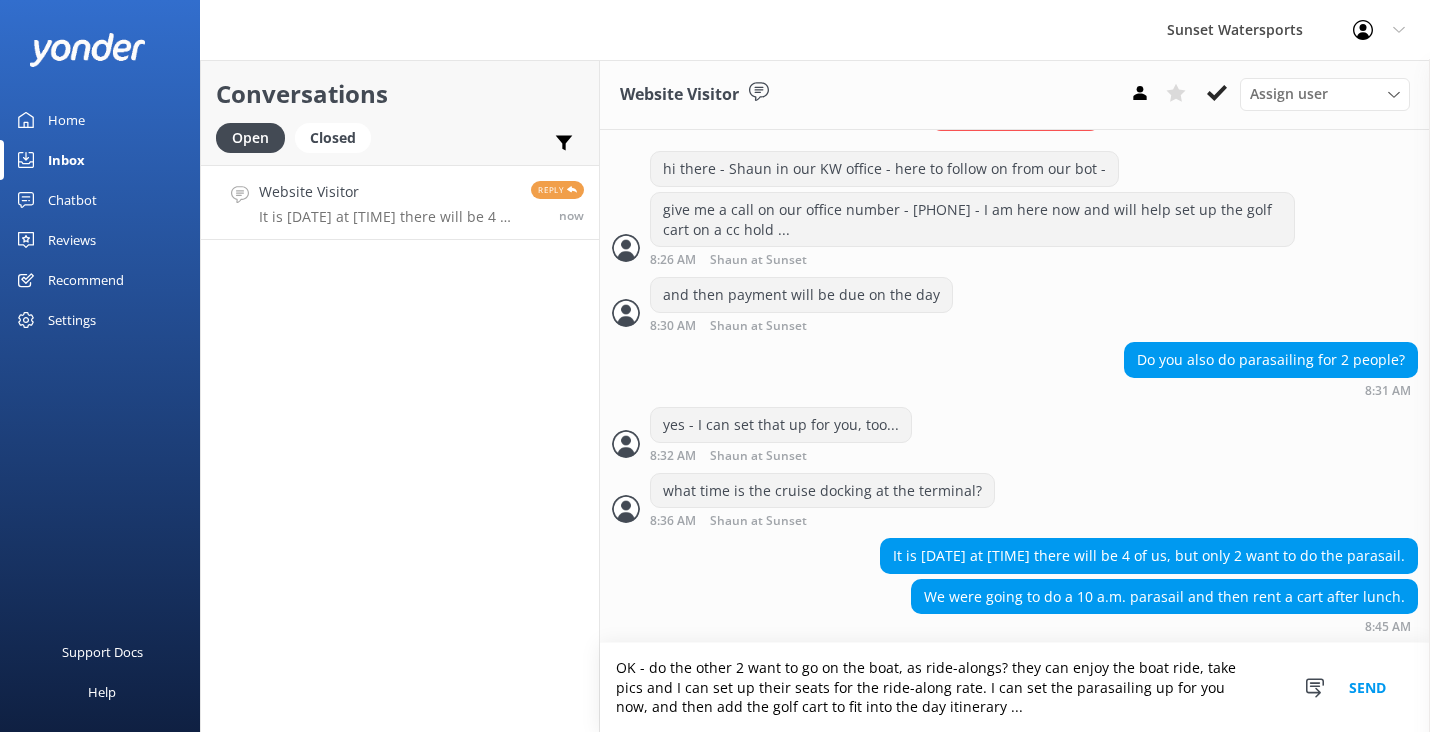 type on "OK - do the other 2 want to go on the boat, as ride-alongs? they can enjoy the boat ride, take pics and I can set up their seats for the ride-along rate. I can set the parasailing up for you now, and then add the golf cart to fit into the day itinerary ..." 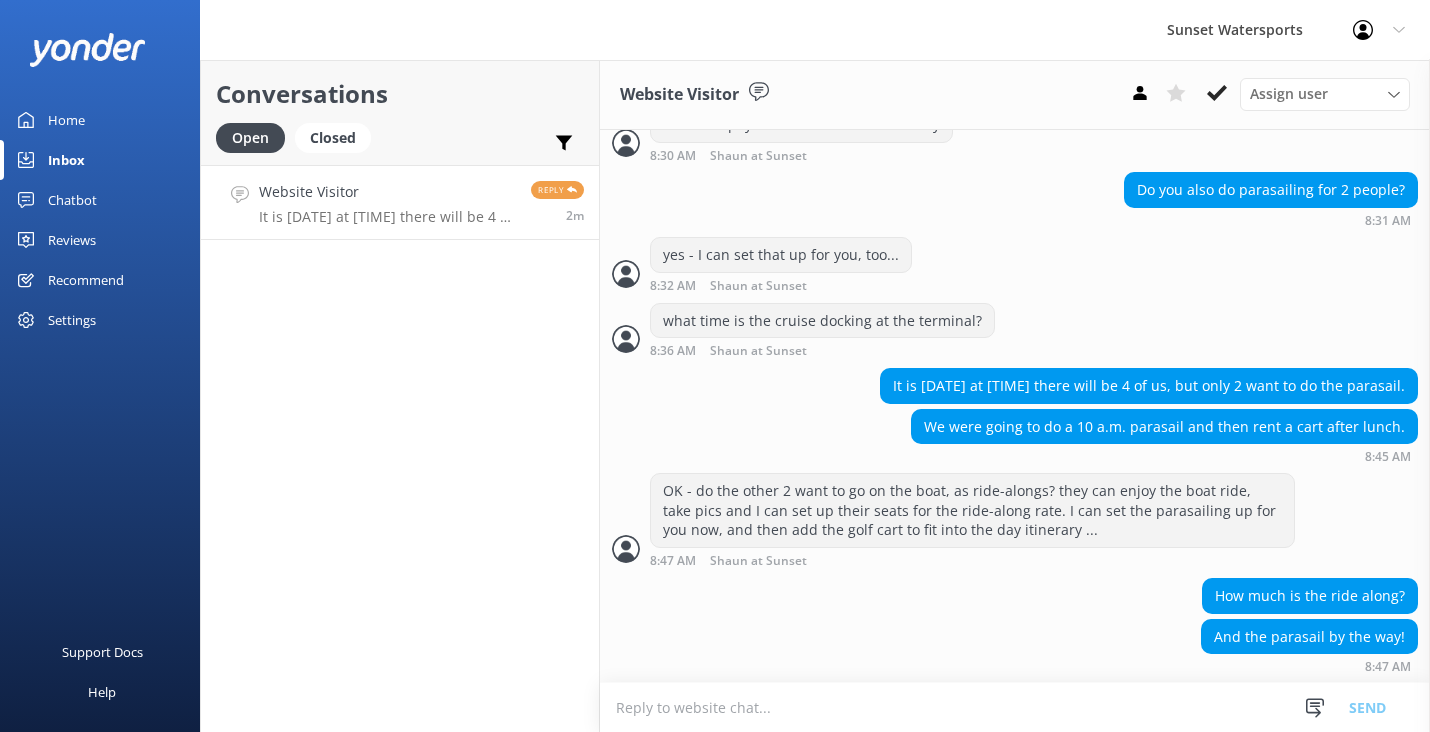 scroll, scrollTop: 716, scrollLeft: 0, axis: vertical 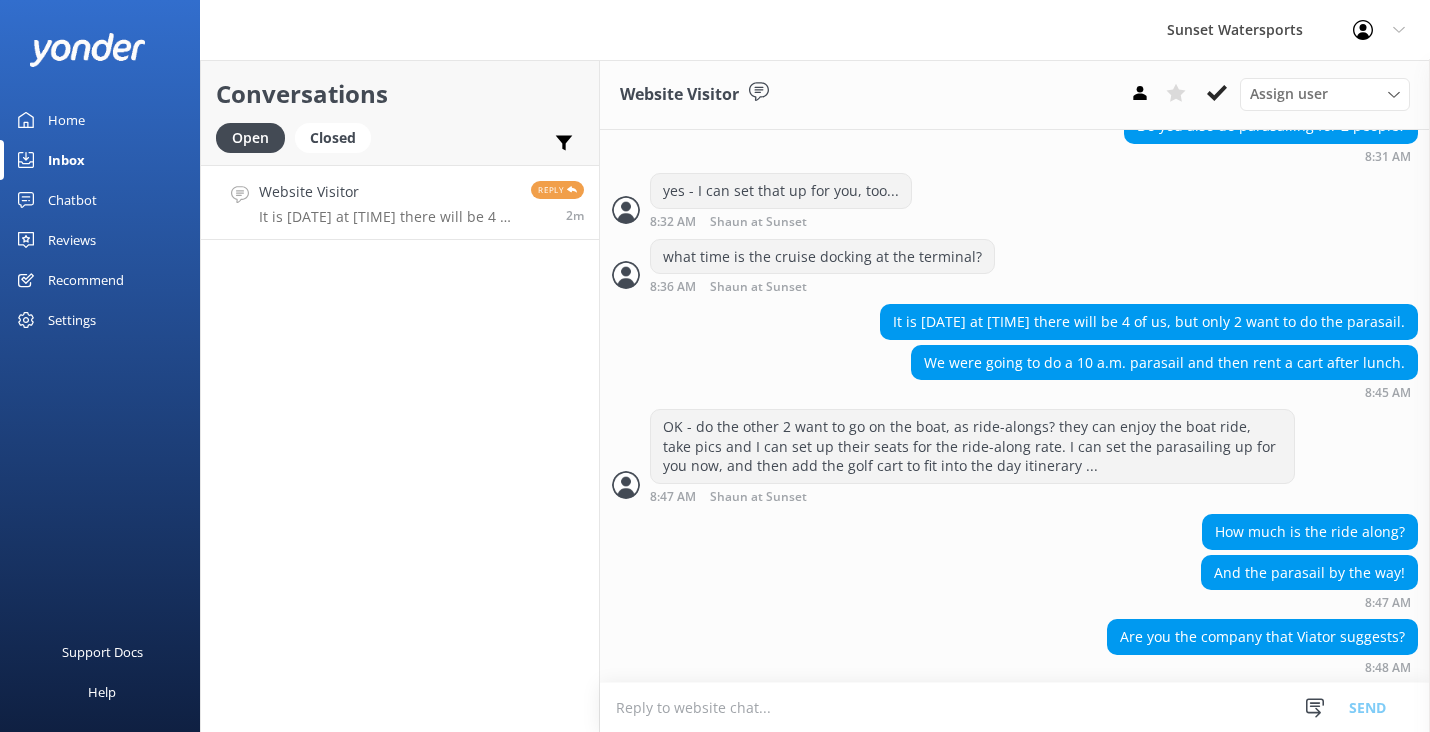 click at bounding box center [1015, 707] 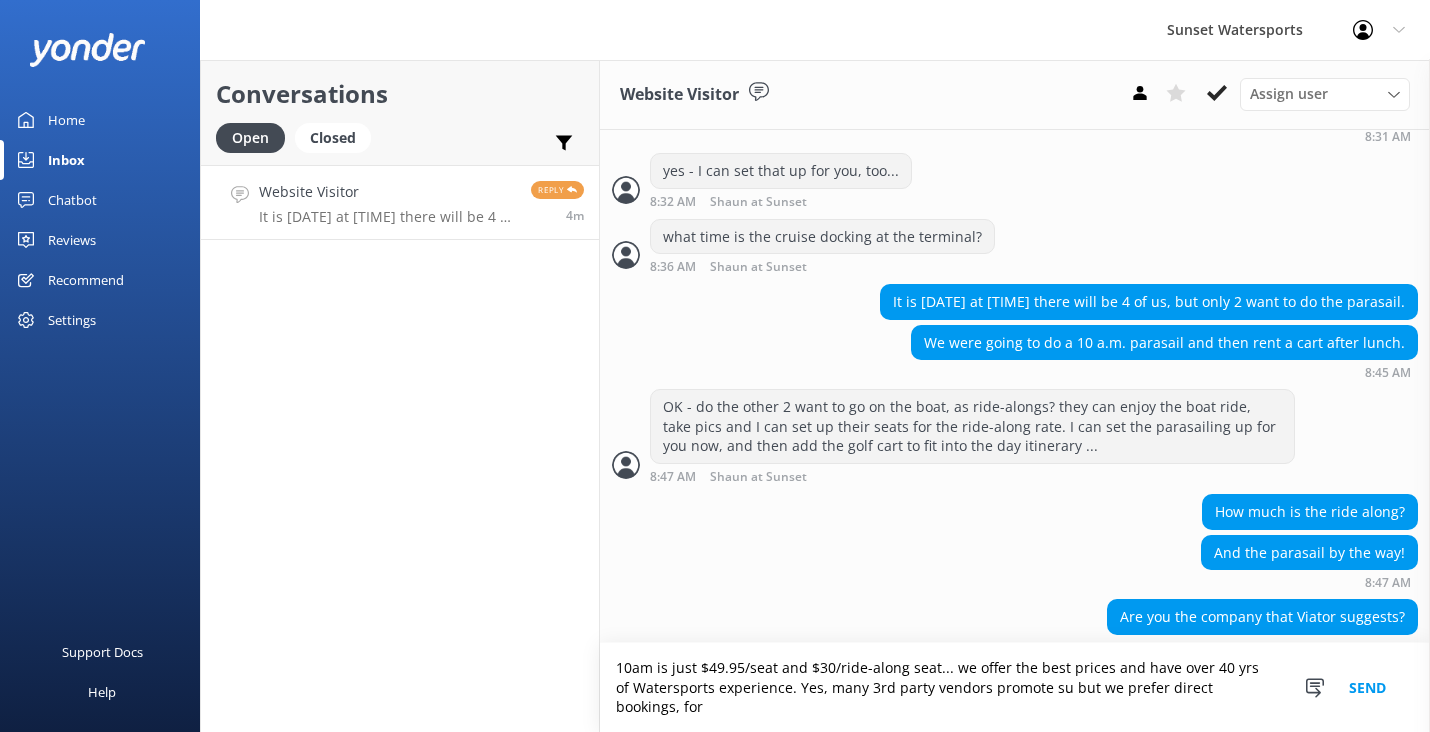 scroll, scrollTop: 756, scrollLeft: 0, axis: vertical 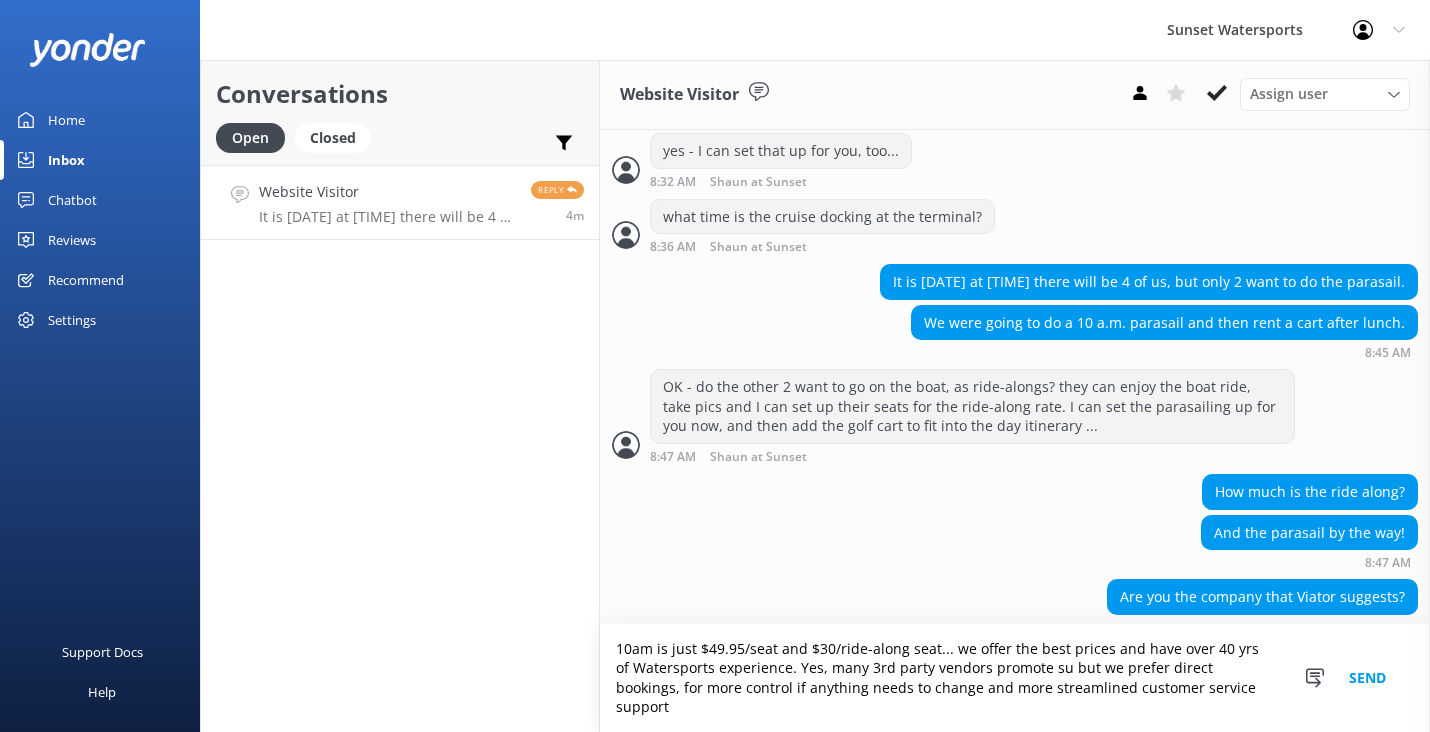 type on "10am is just $49.95/seat and $30/ride-along seat... we offer the best prices and have over 40 yrs of Watersports experience. Yes, many 3rd party vendors promote su but we prefer direct bookings, for more control if anything needs to change and more streamlined customer service support" 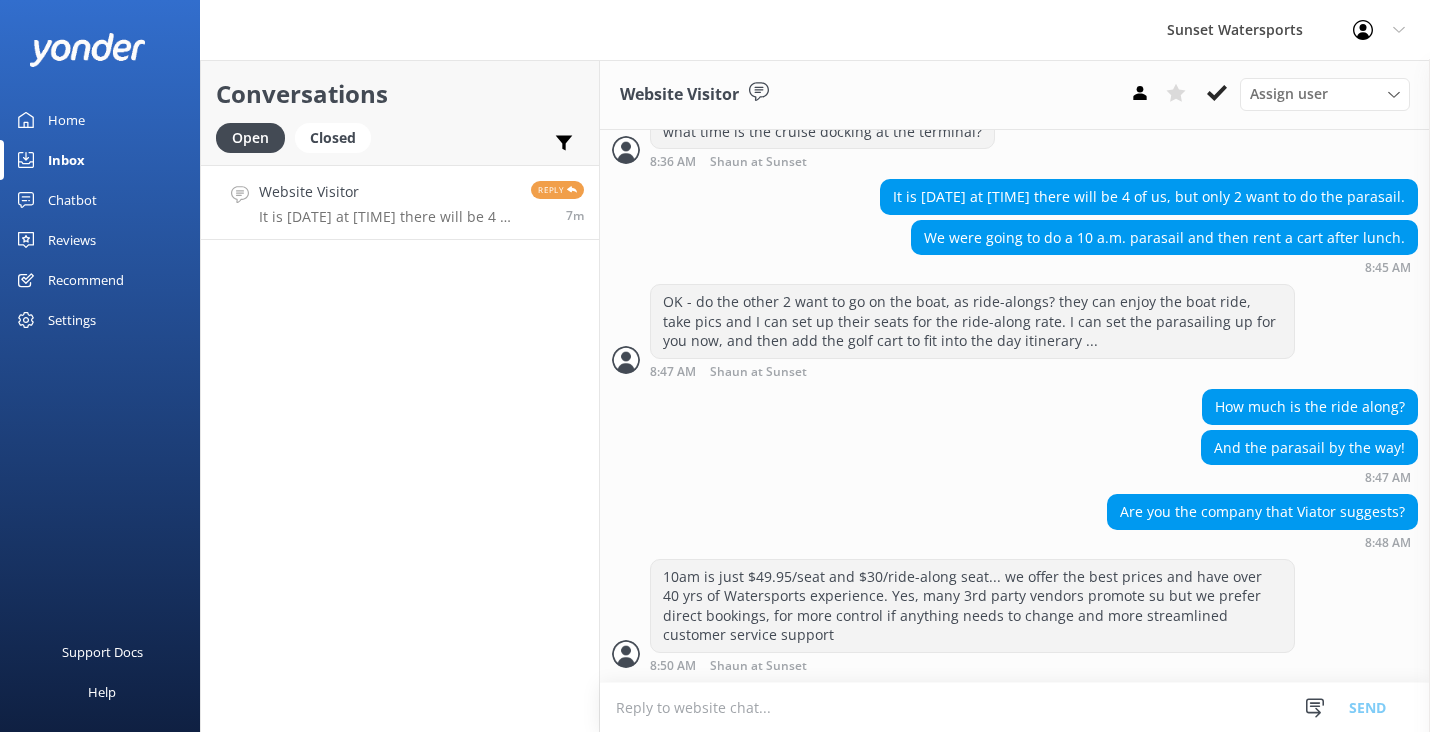scroll, scrollTop: 925, scrollLeft: 0, axis: vertical 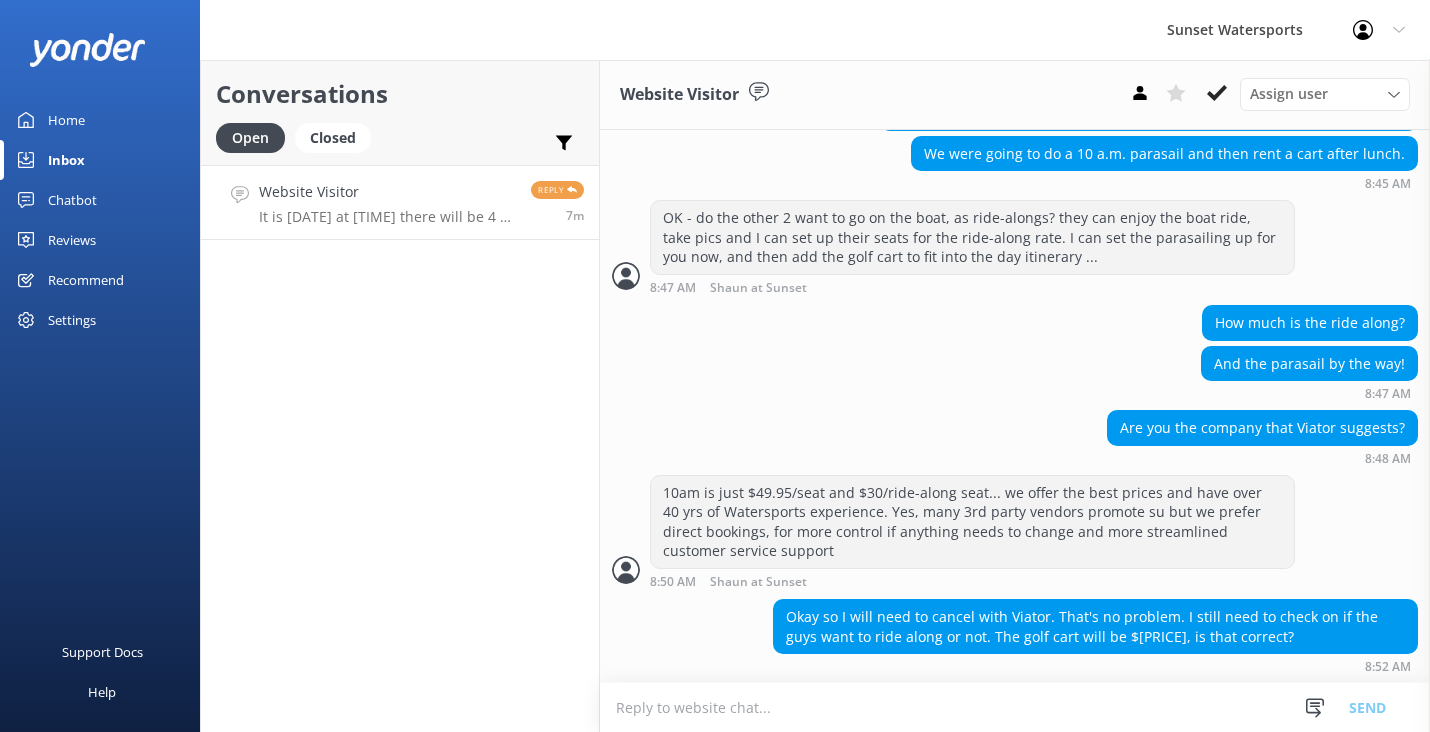 click at bounding box center [1015, 707] 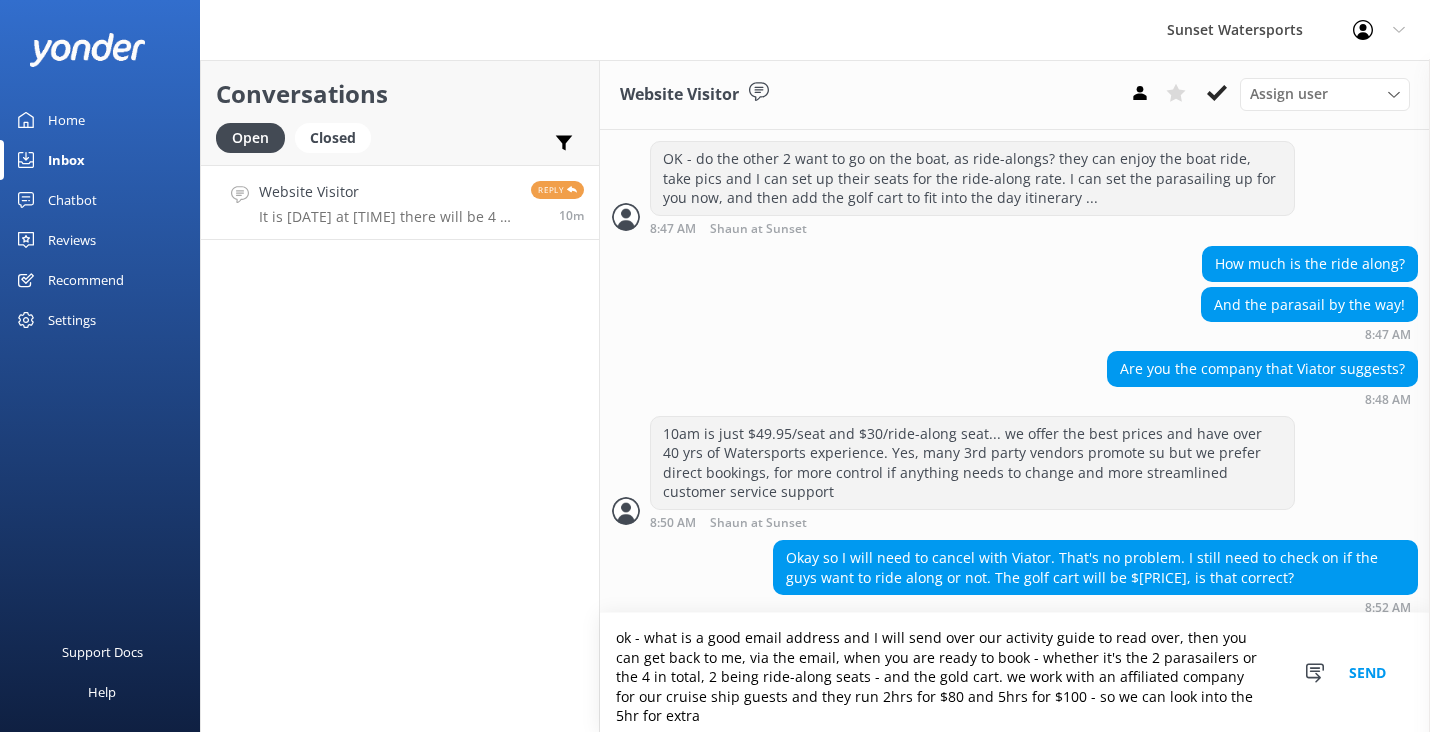 scroll, scrollTop: 995, scrollLeft: 0, axis: vertical 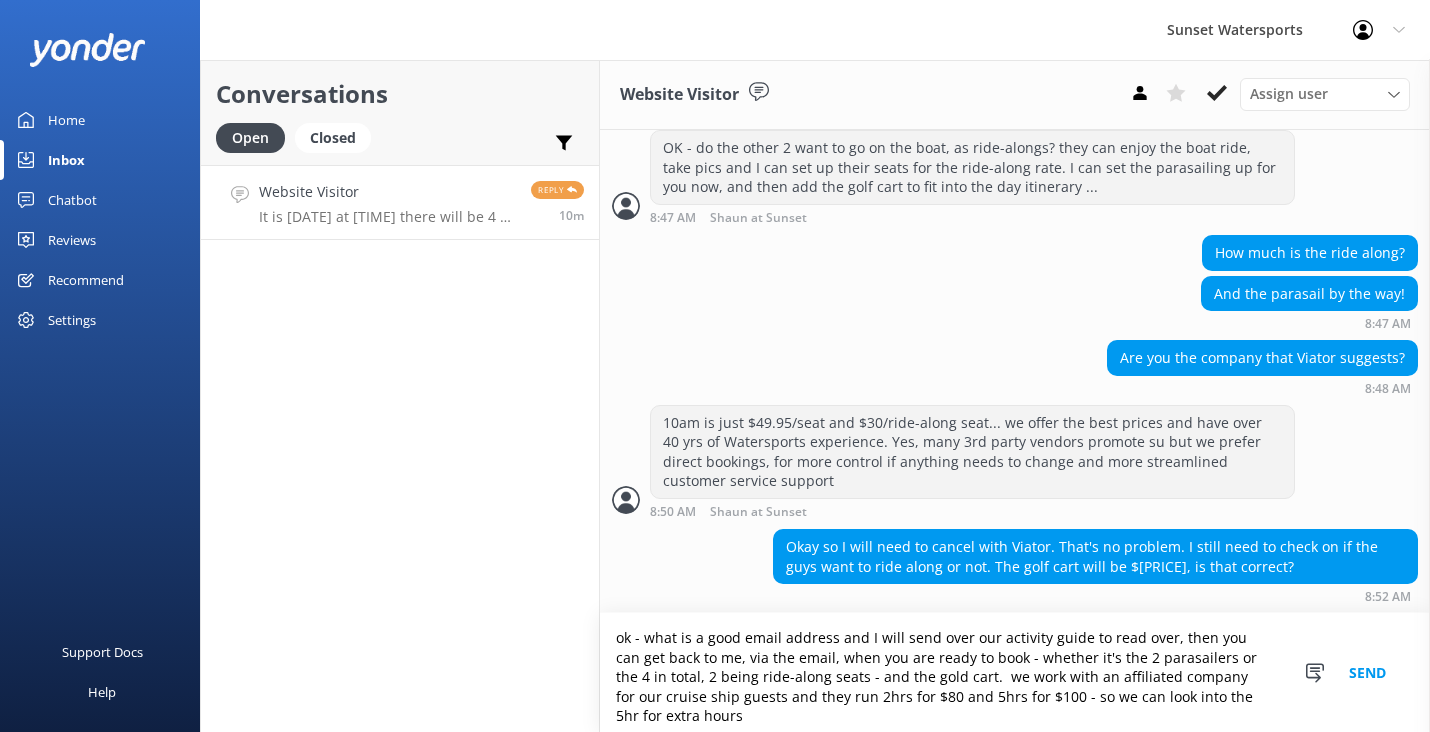 type on "ok - what is a good email address and I will send over our activity guide to read over, then you can get back to me, via the email, when you are ready to book - whether it's the 2 parasailers or the 4 in total, 2 being ride-along seats - and the gold cart.  we work with an affiliated company for our cruise ship guests and they run 2hrs for $80 and 5hrs for $100 - so we can look into the 5hr for extra hours" 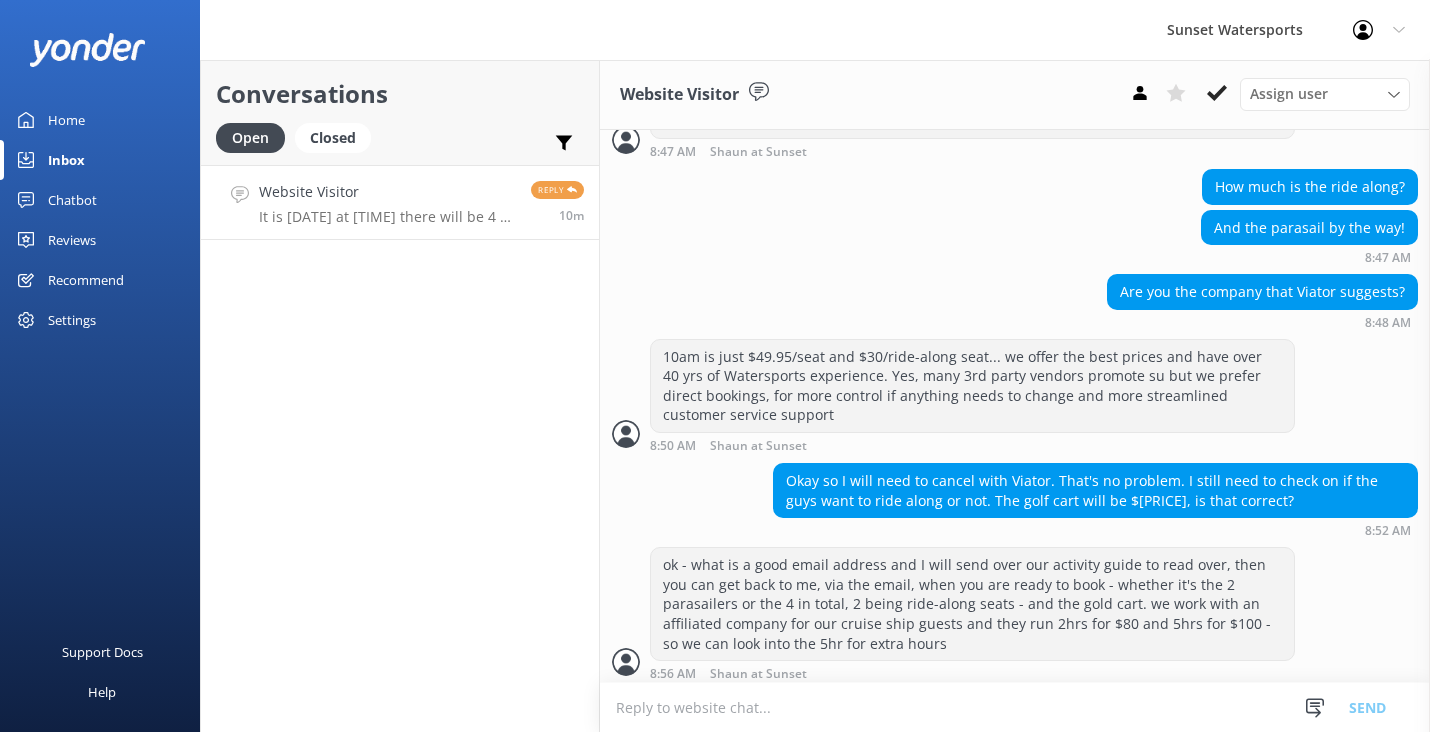 scroll, scrollTop: 1069, scrollLeft: 0, axis: vertical 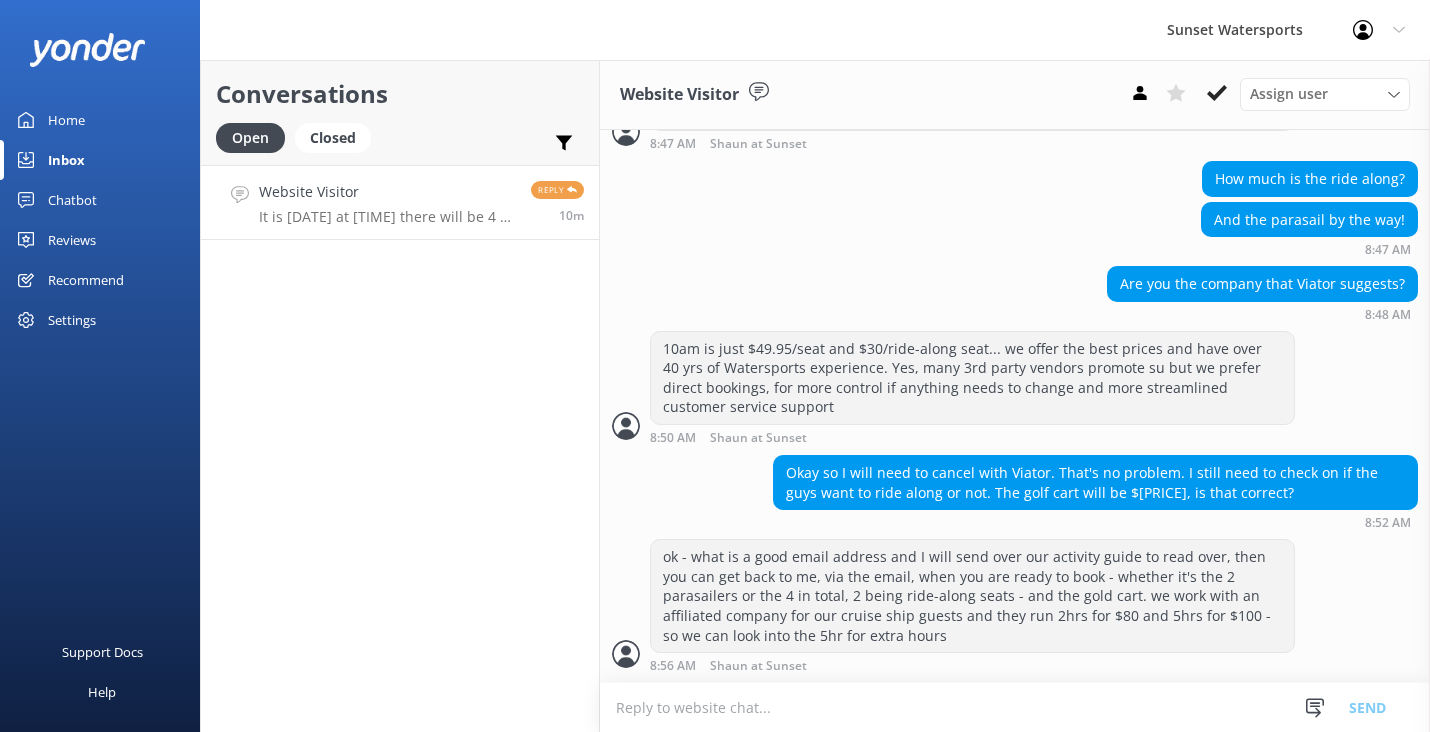 click at bounding box center (1015, 707) 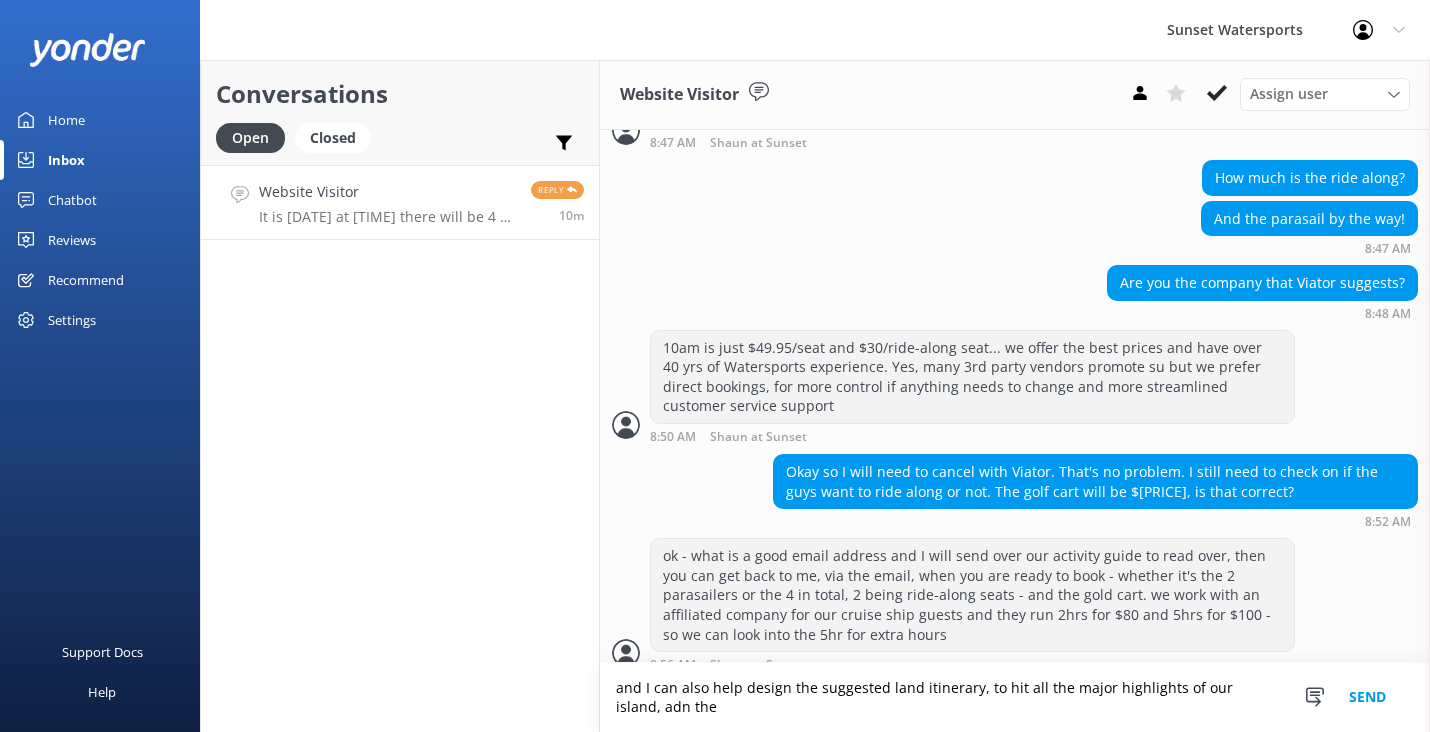 scroll, scrollTop: 1089, scrollLeft: 0, axis: vertical 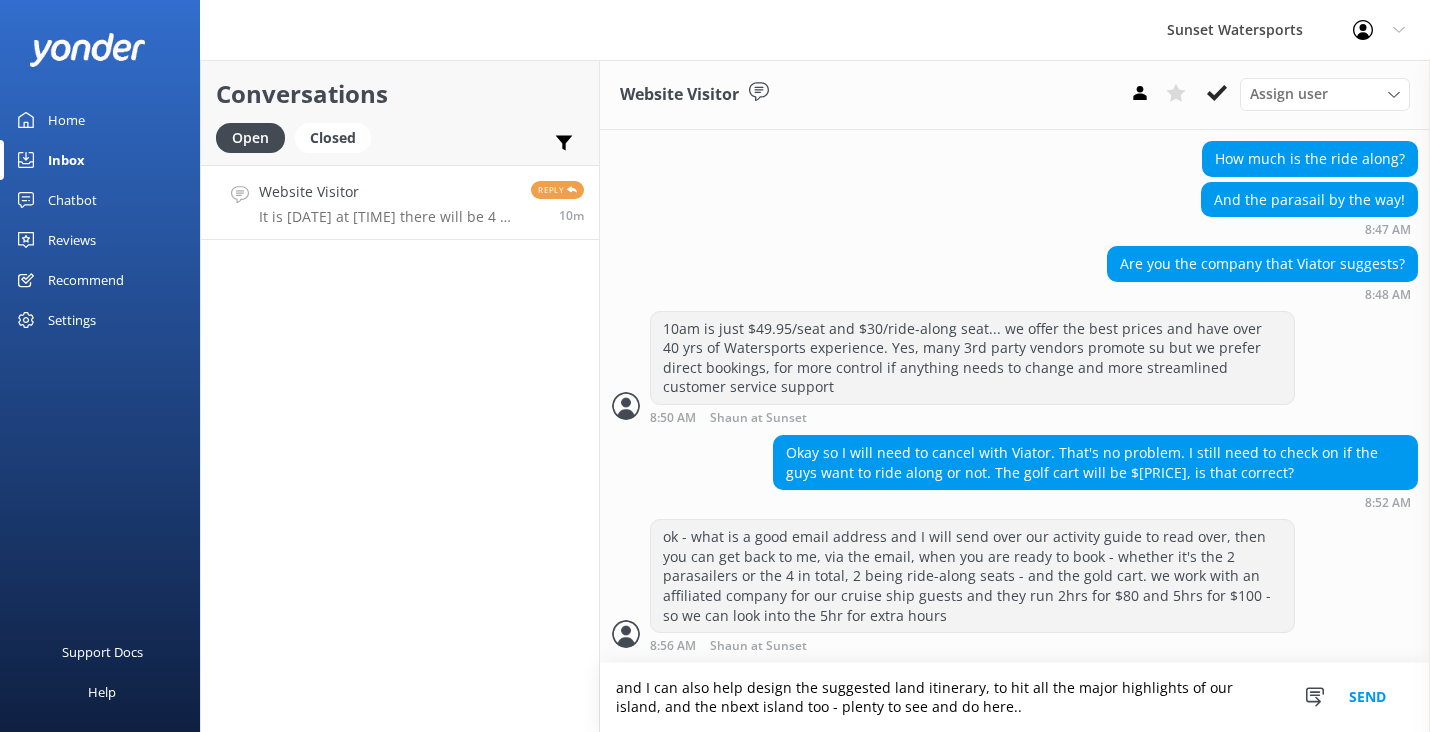 click on "and I can also help design the suggested land itinerary, to hit all the major highlights of our island, and the nbext island too - plenty to see and do here.." at bounding box center (1015, 697) 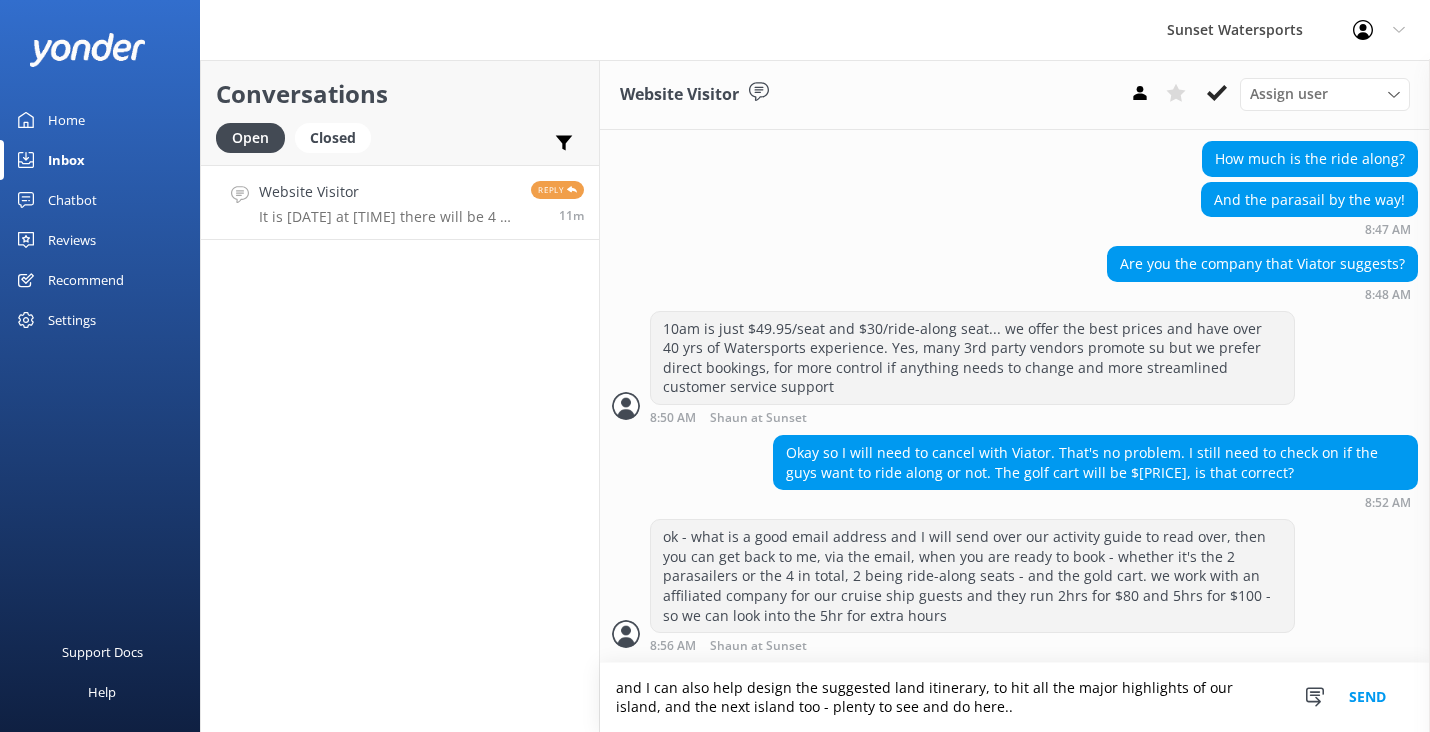 type on "and I can also help design the suggested land itinerary, to hit all the major highlights of our island, and the next island too - plenty to see and do here.." 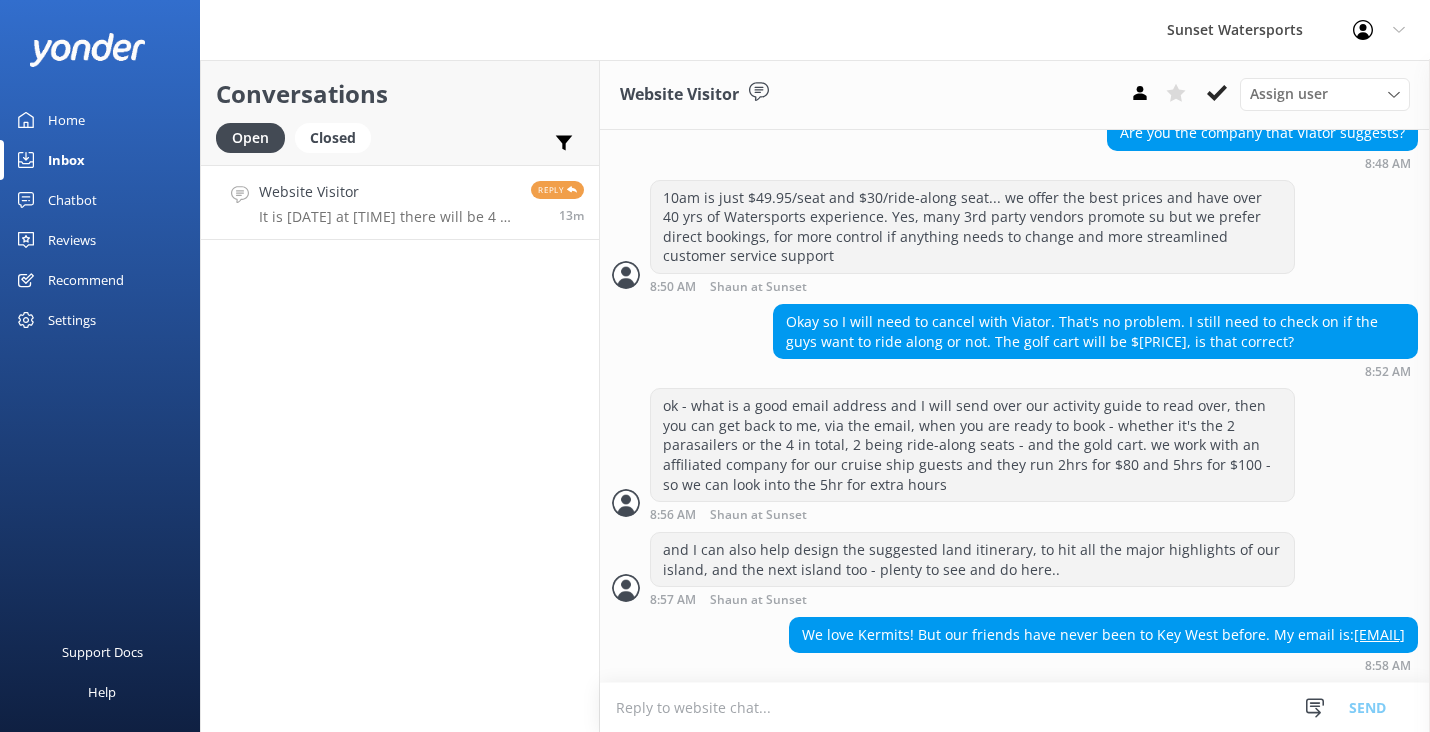 scroll, scrollTop: 1238, scrollLeft: 0, axis: vertical 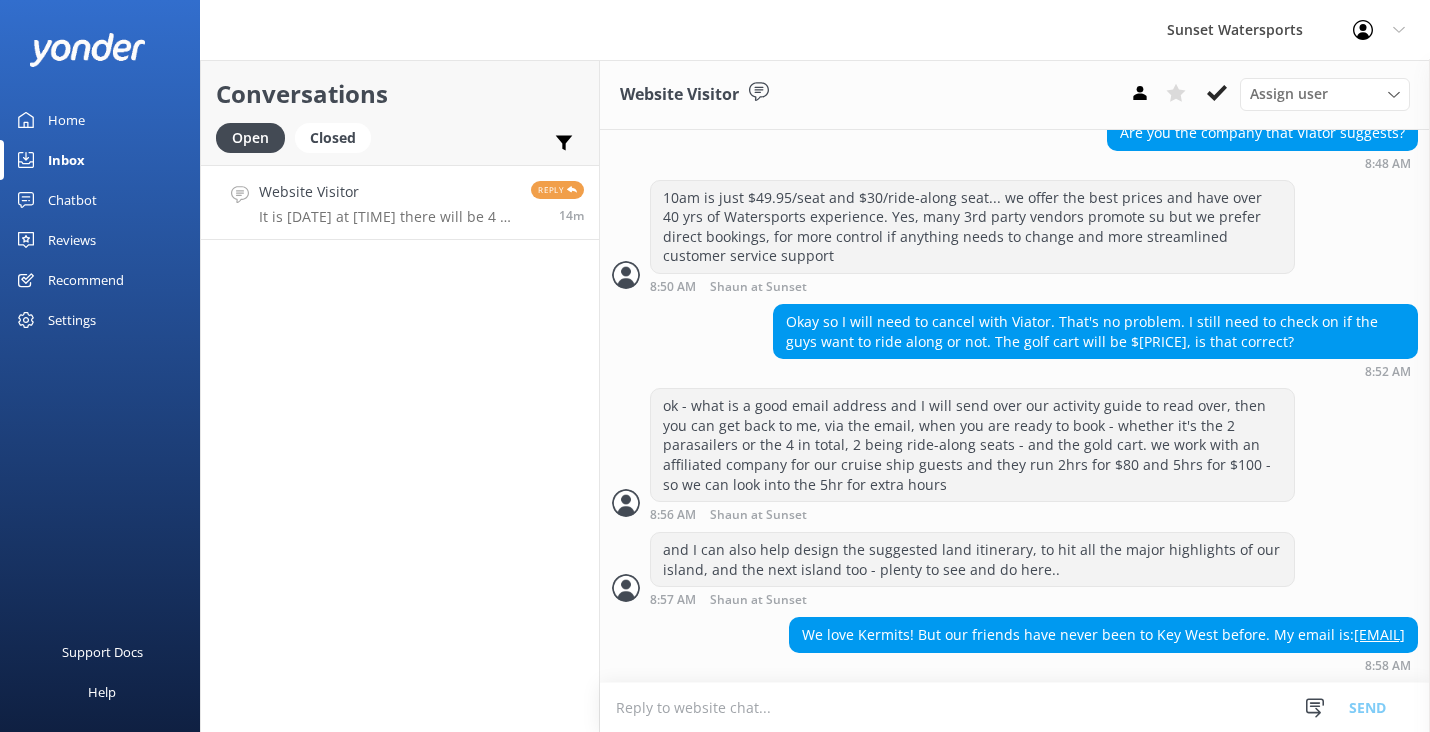 click at bounding box center [1015, 707] 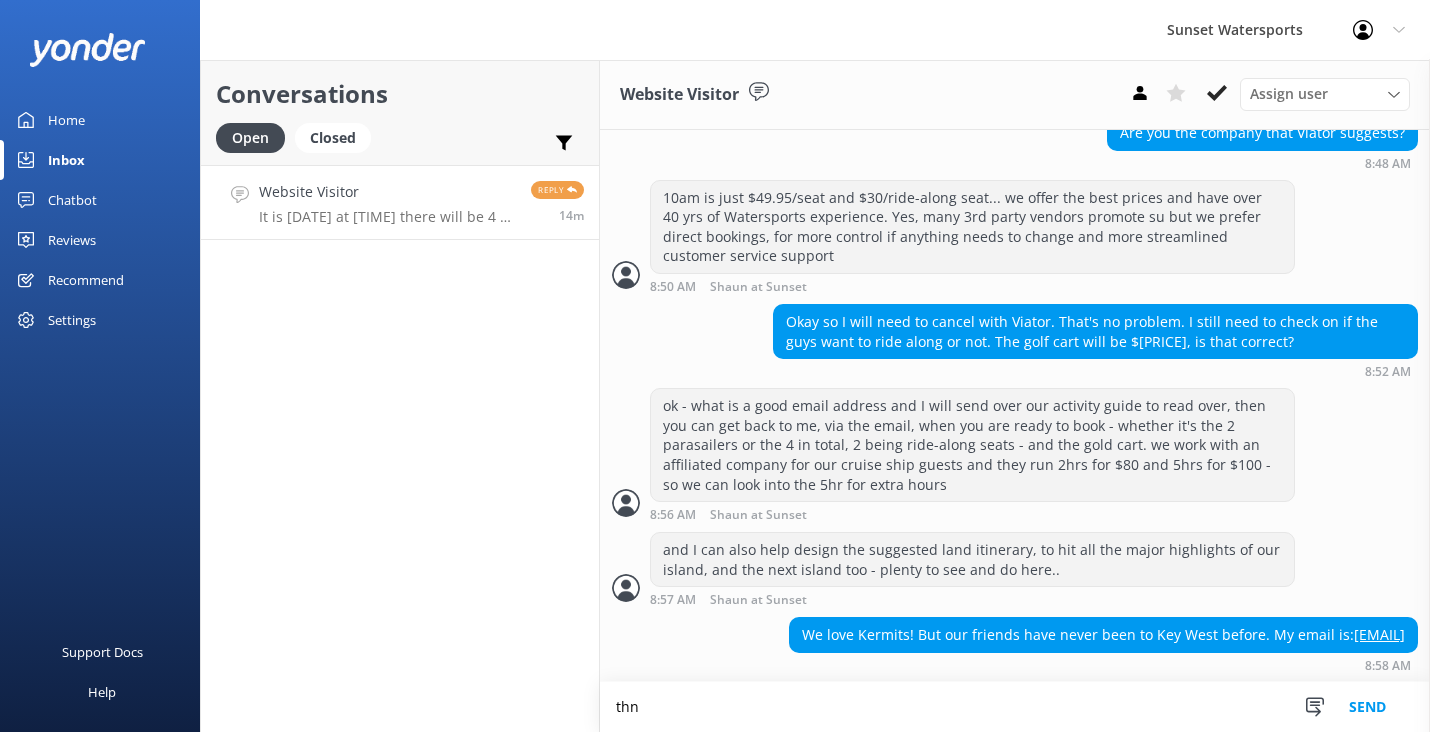 scroll, scrollTop: 1239, scrollLeft: 0, axis: vertical 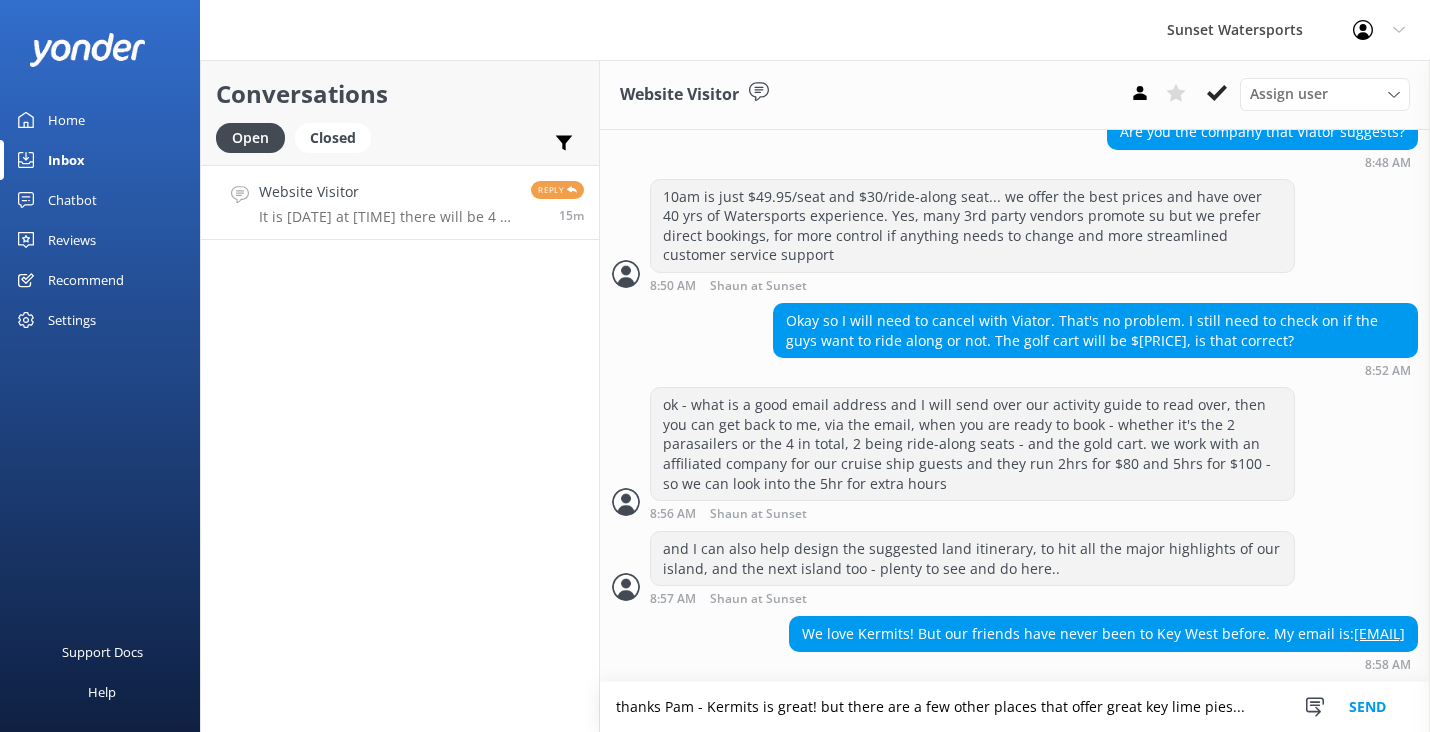 type on "thanks Pam - Kermits is great! but there are a few other places that offer great key lime pies..." 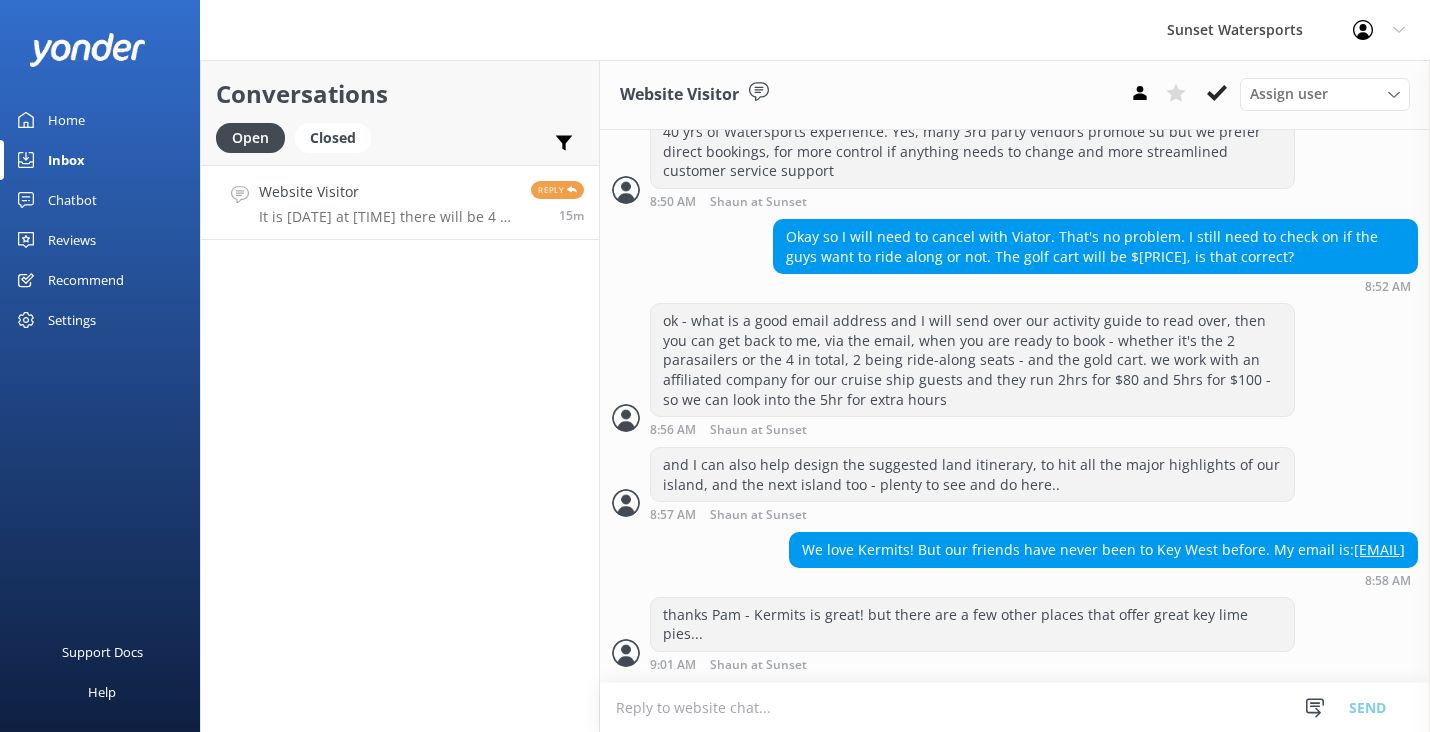 scroll, scrollTop: 1323, scrollLeft: 0, axis: vertical 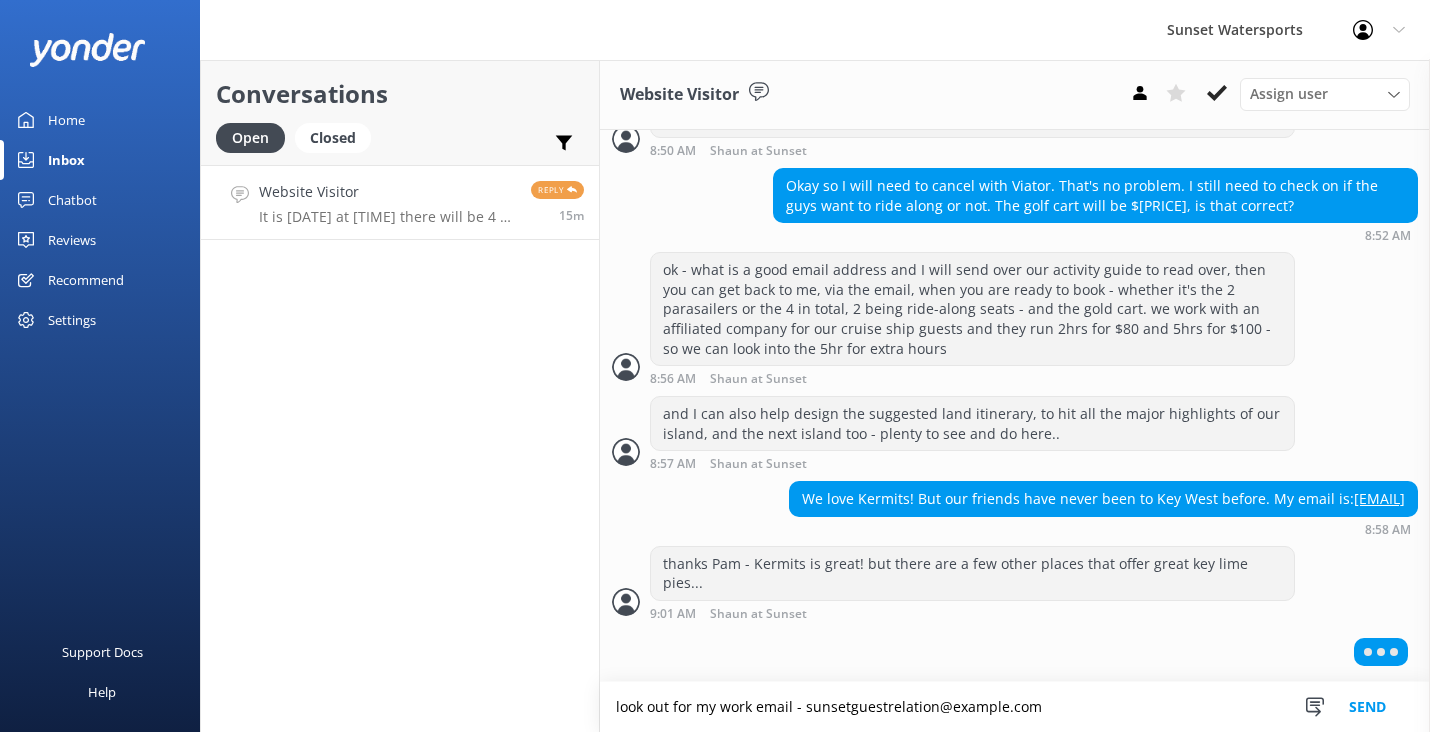 type on "look out for my work email - sunsetguestrelation@example.com" 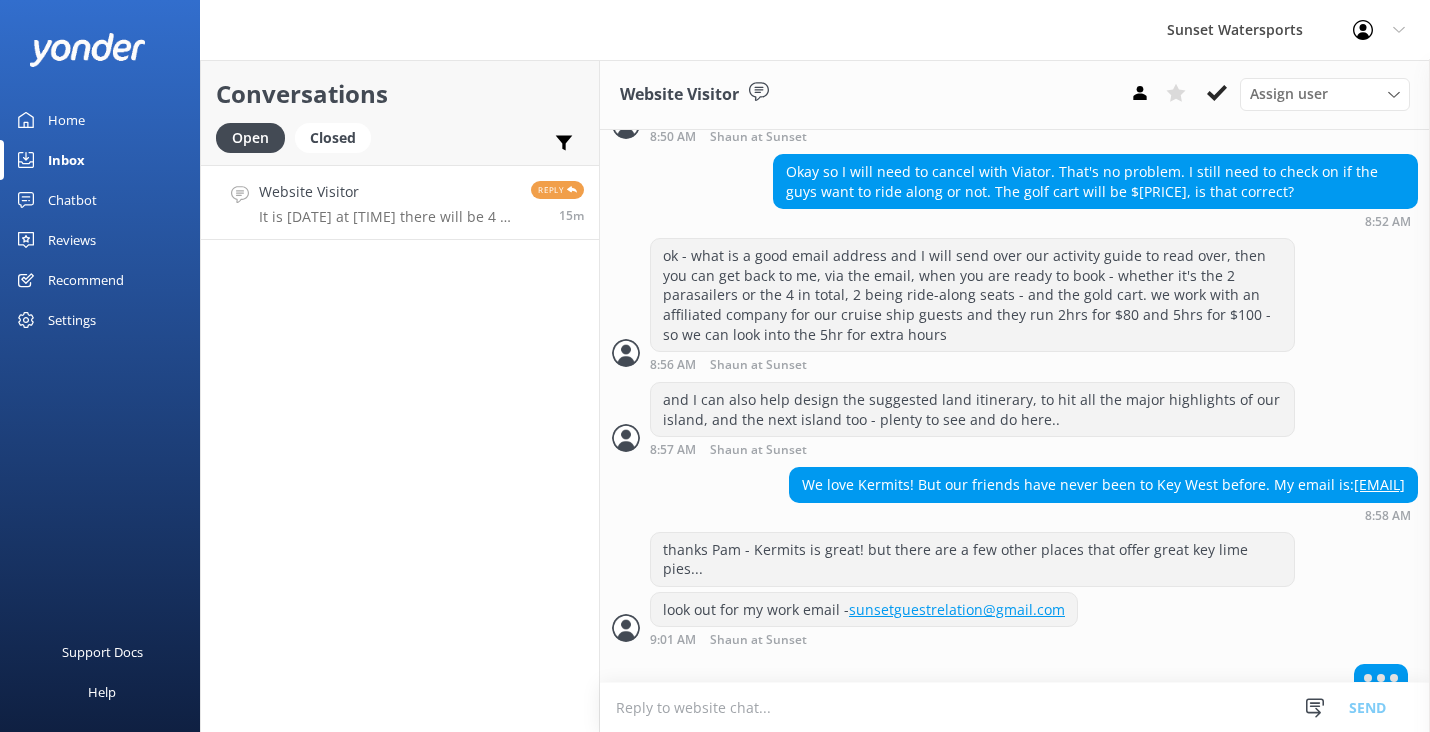 scroll, scrollTop: 1411, scrollLeft: 0, axis: vertical 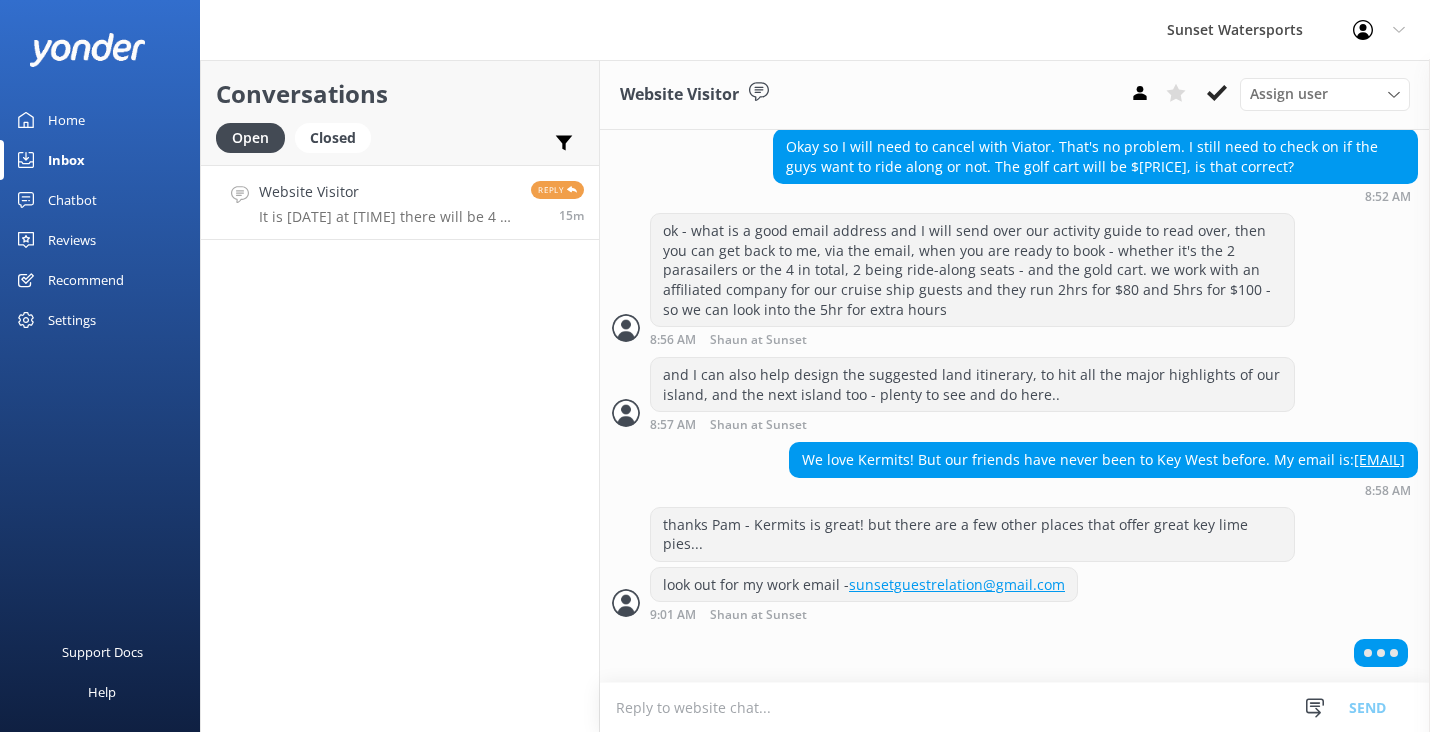 drag, startPoint x: 932, startPoint y: 464, endPoint x: 779, endPoint y: 464, distance: 153 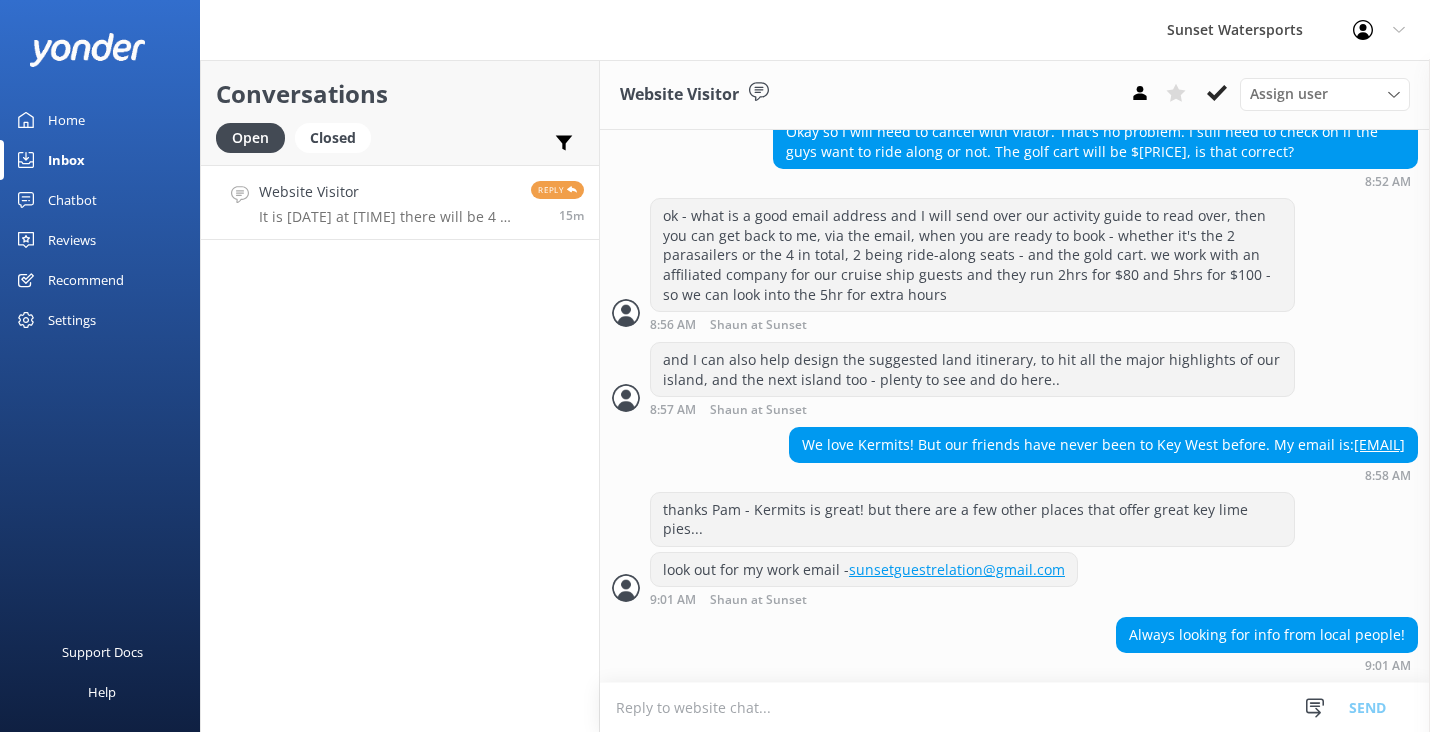 scroll, scrollTop: 1428, scrollLeft: 0, axis: vertical 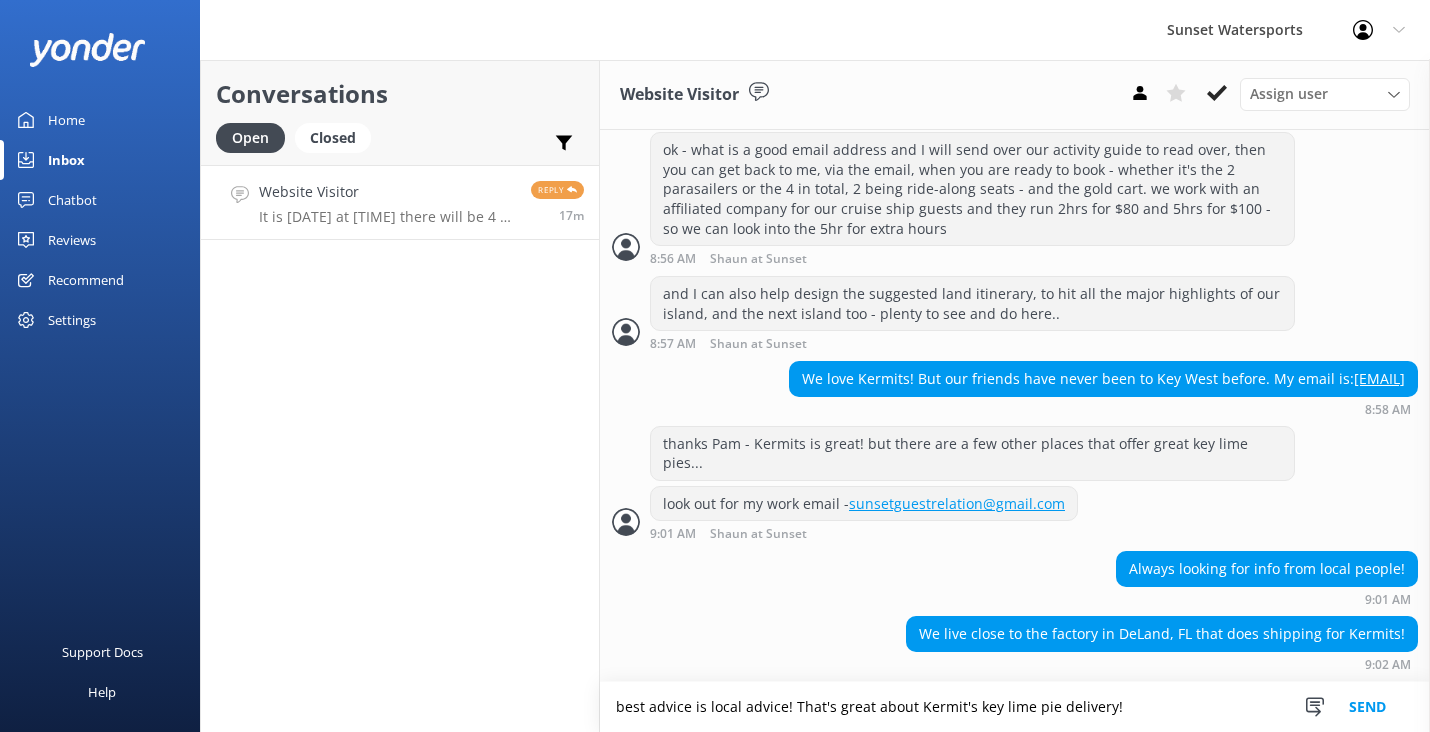 type on "best advice is local advice! That's great about Kermit's key lime pie delivery!" 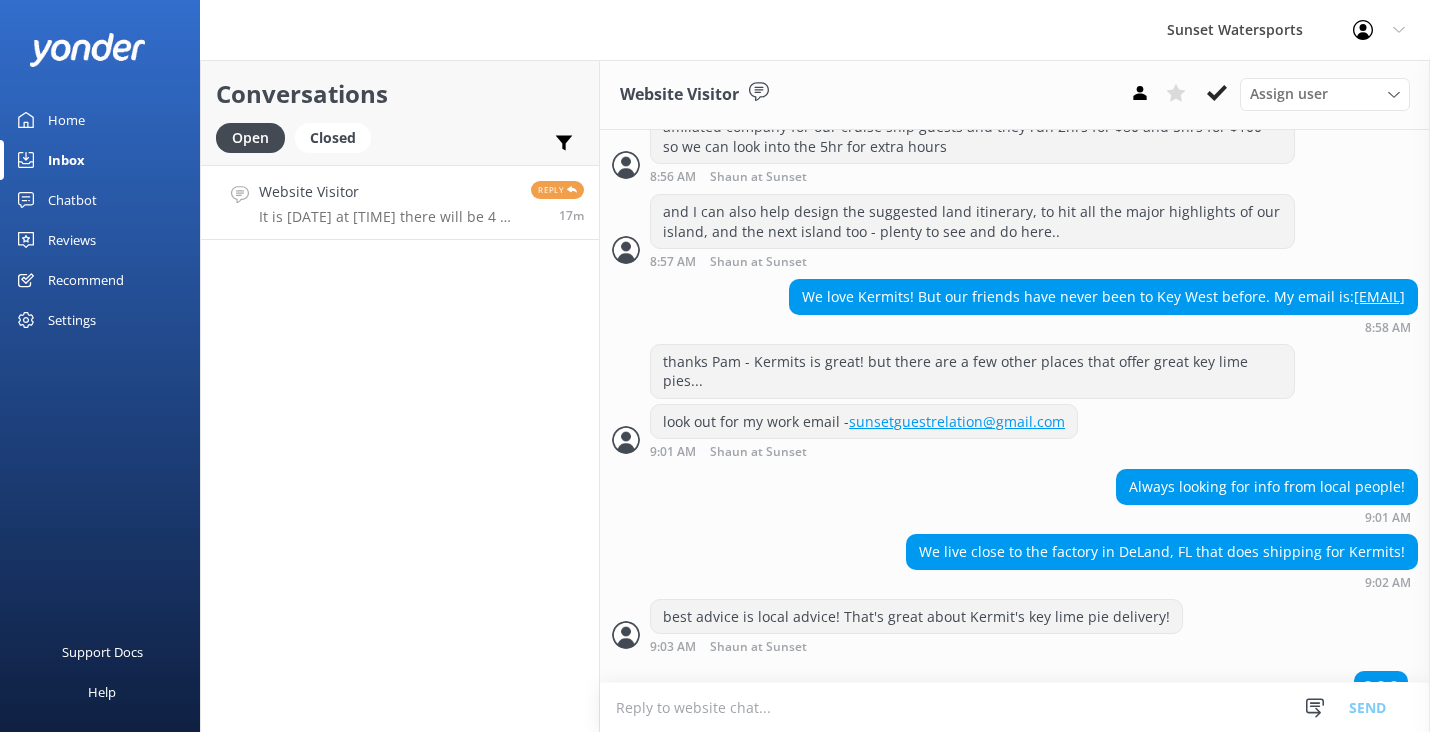 scroll, scrollTop: 1605, scrollLeft: 0, axis: vertical 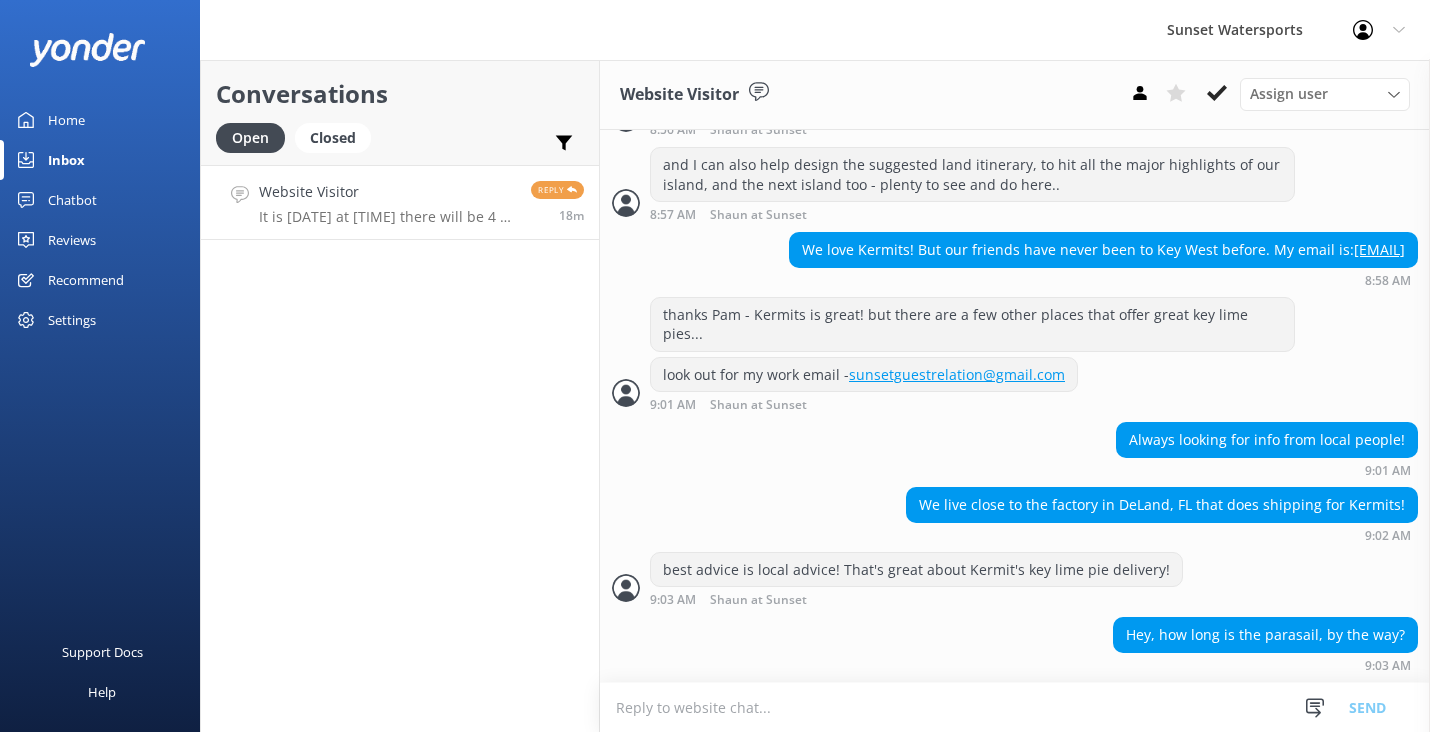 click at bounding box center (1015, 707) 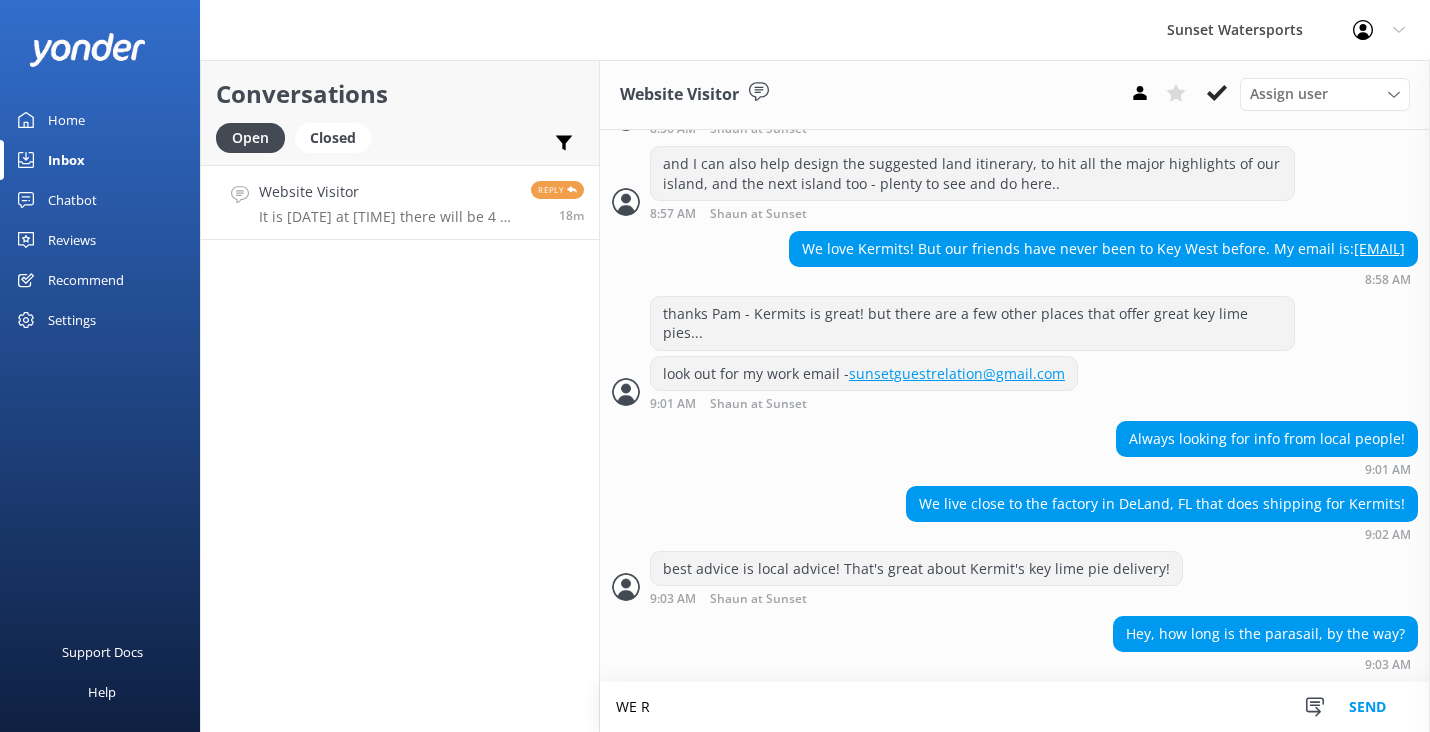 scroll, scrollTop: 1624, scrollLeft: 0, axis: vertical 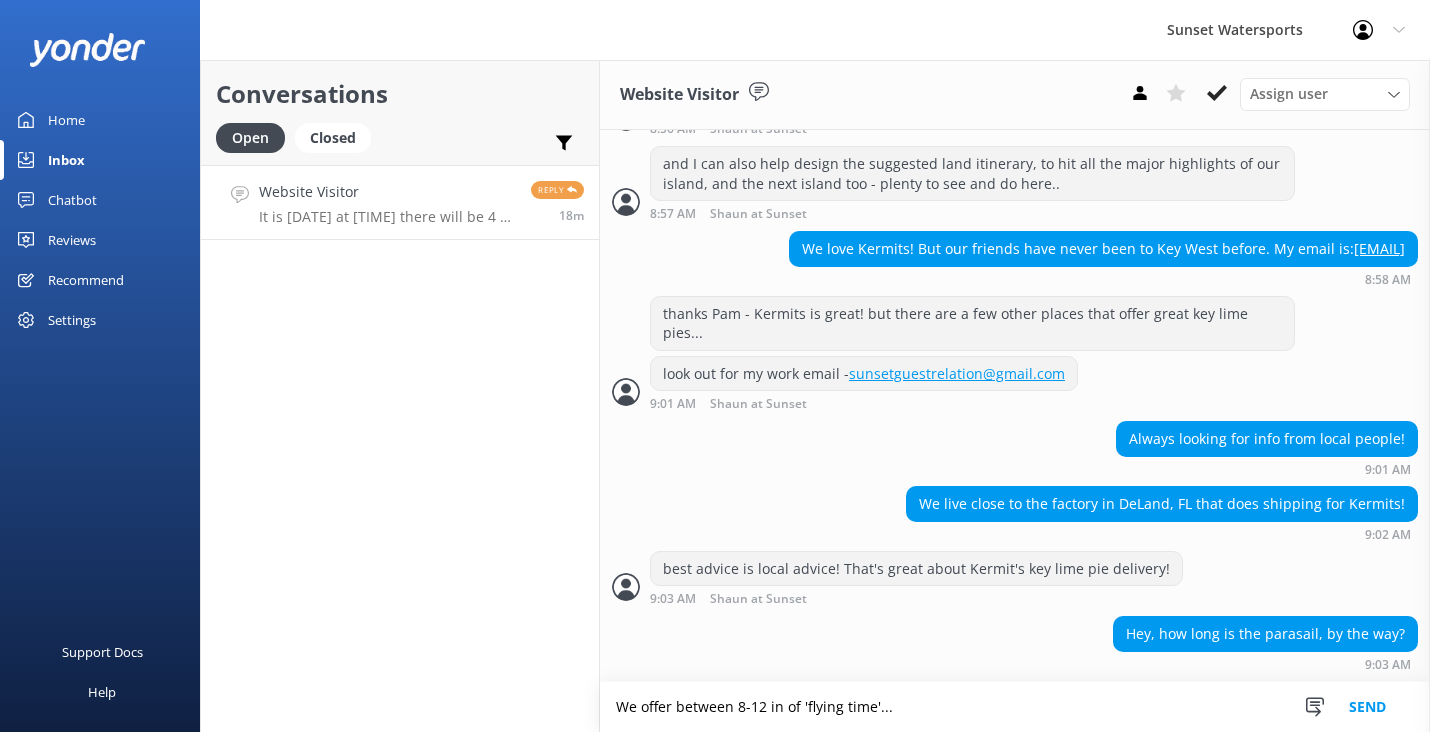 click on "We offer between 8-12 in of 'flying time'..." at bounding box center [1015, 707] 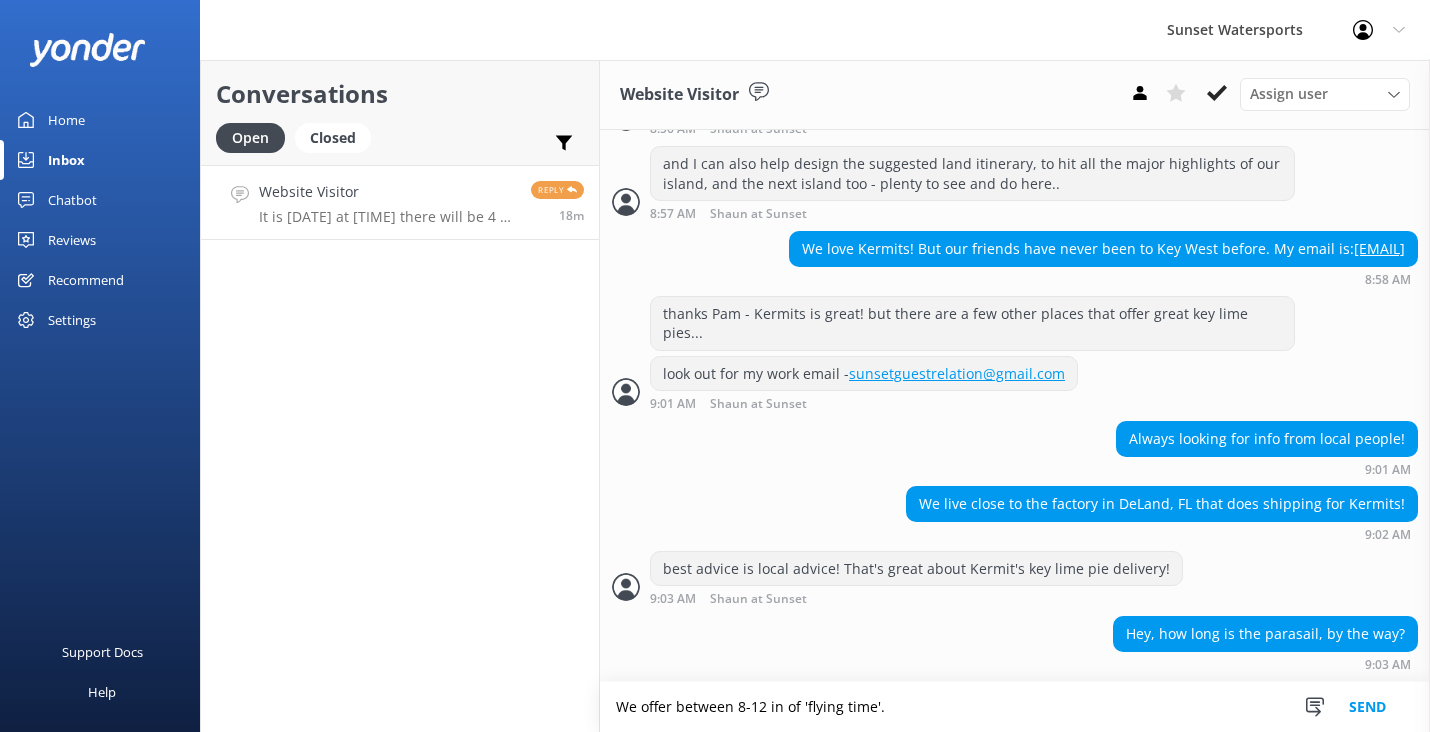 click on "We offer between 8-12 in of 'flying time'." at bounding box center (1015, 707) 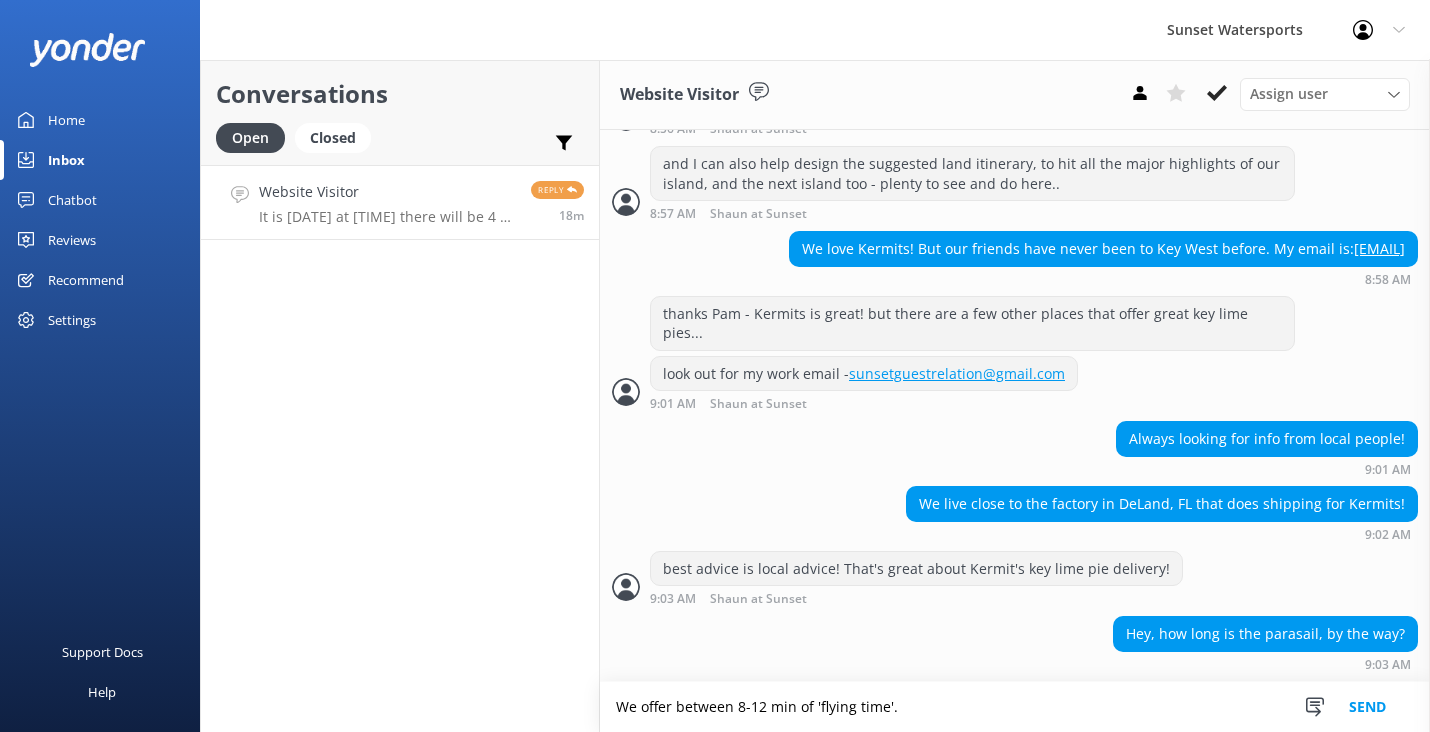 click on "We offer between 8-12 min of 'flying time'." at bounding box center [1015, 707] 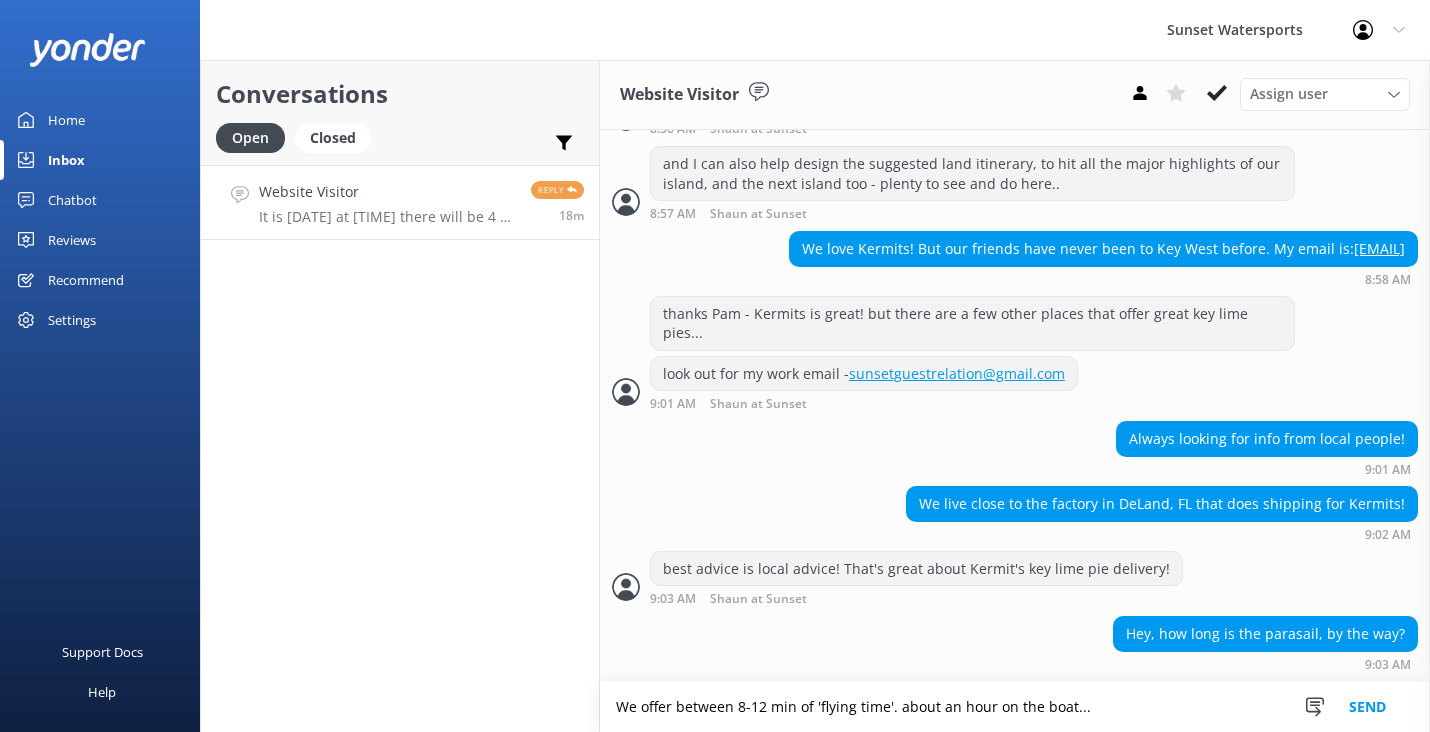 type on "We offer between 8-12 min of 'flying time'. about an hour on the boat..." 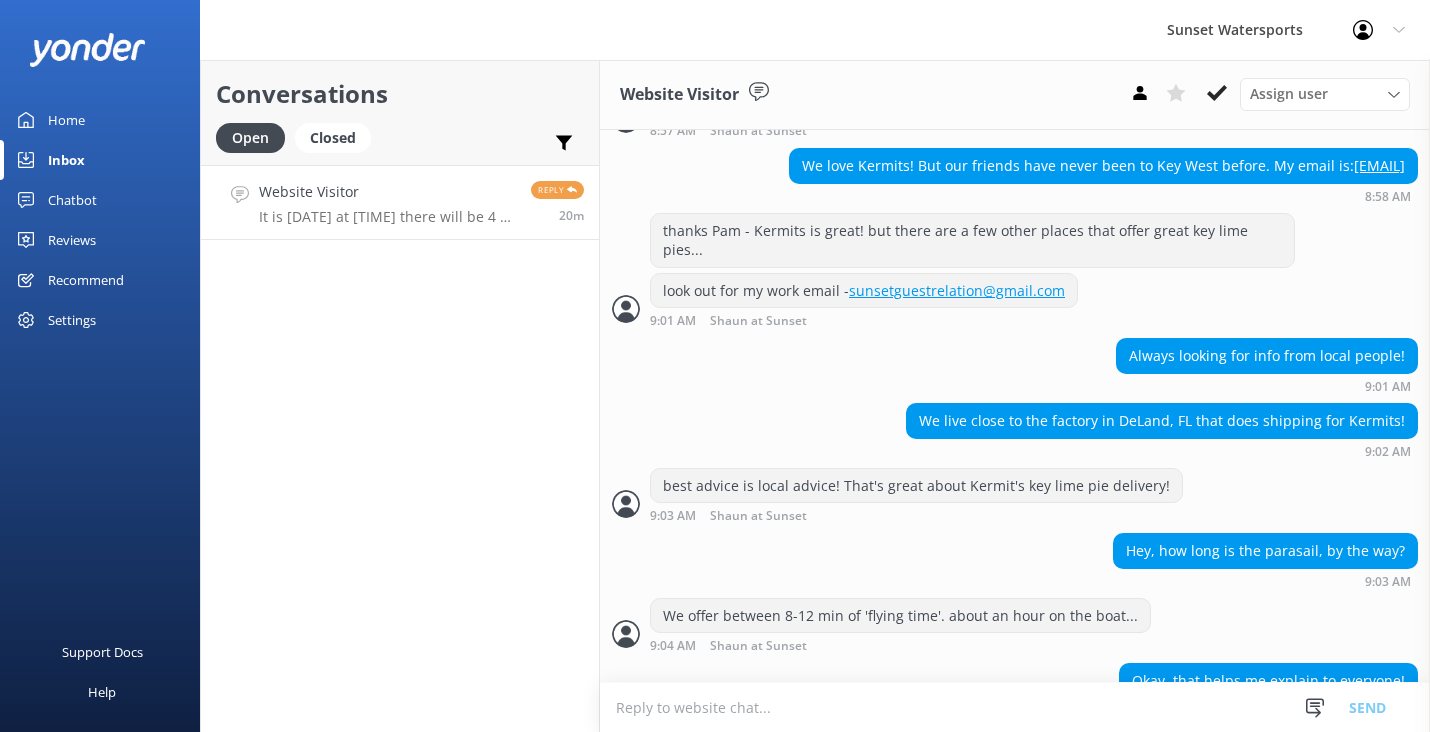 scroll, scrollTop: 1753, scrollLeft: 0, axis: vertical 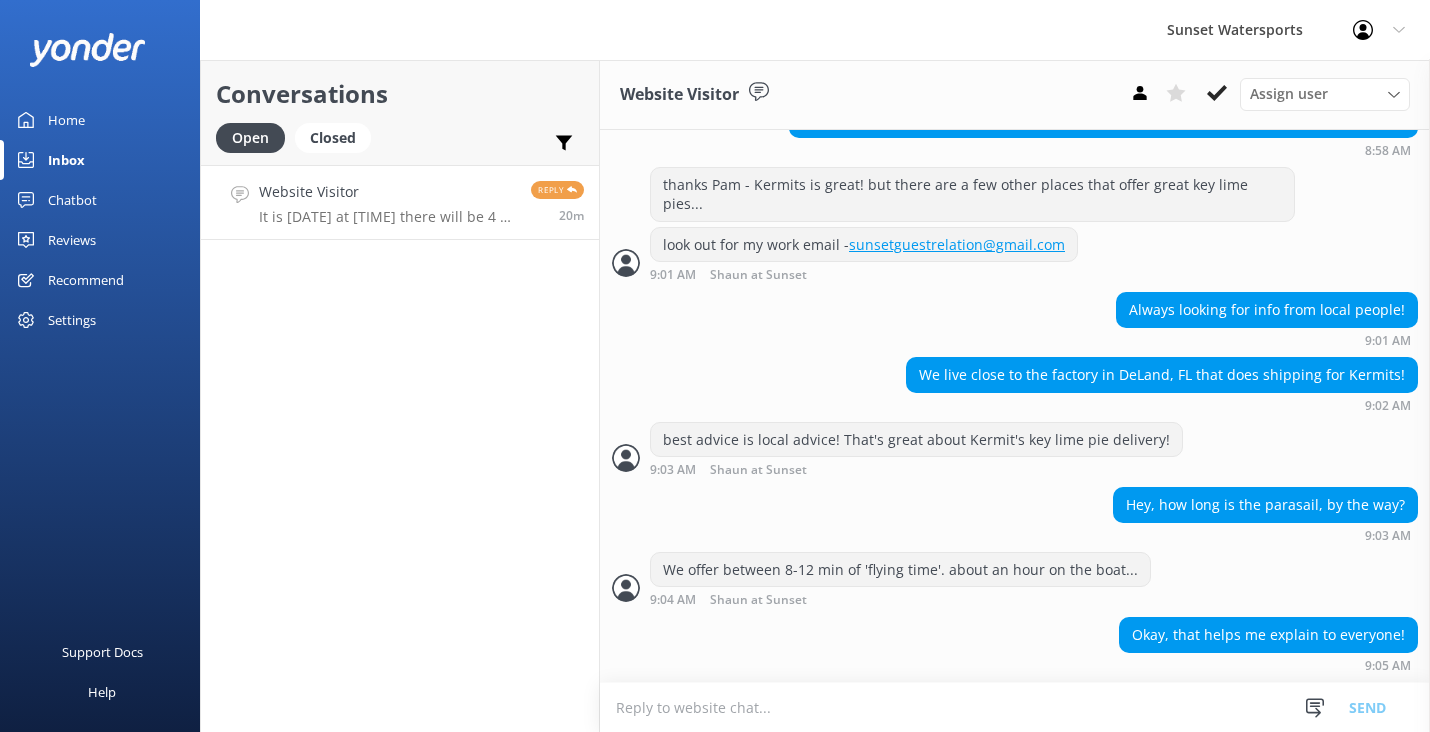 click at bounding box center (1015, 707) 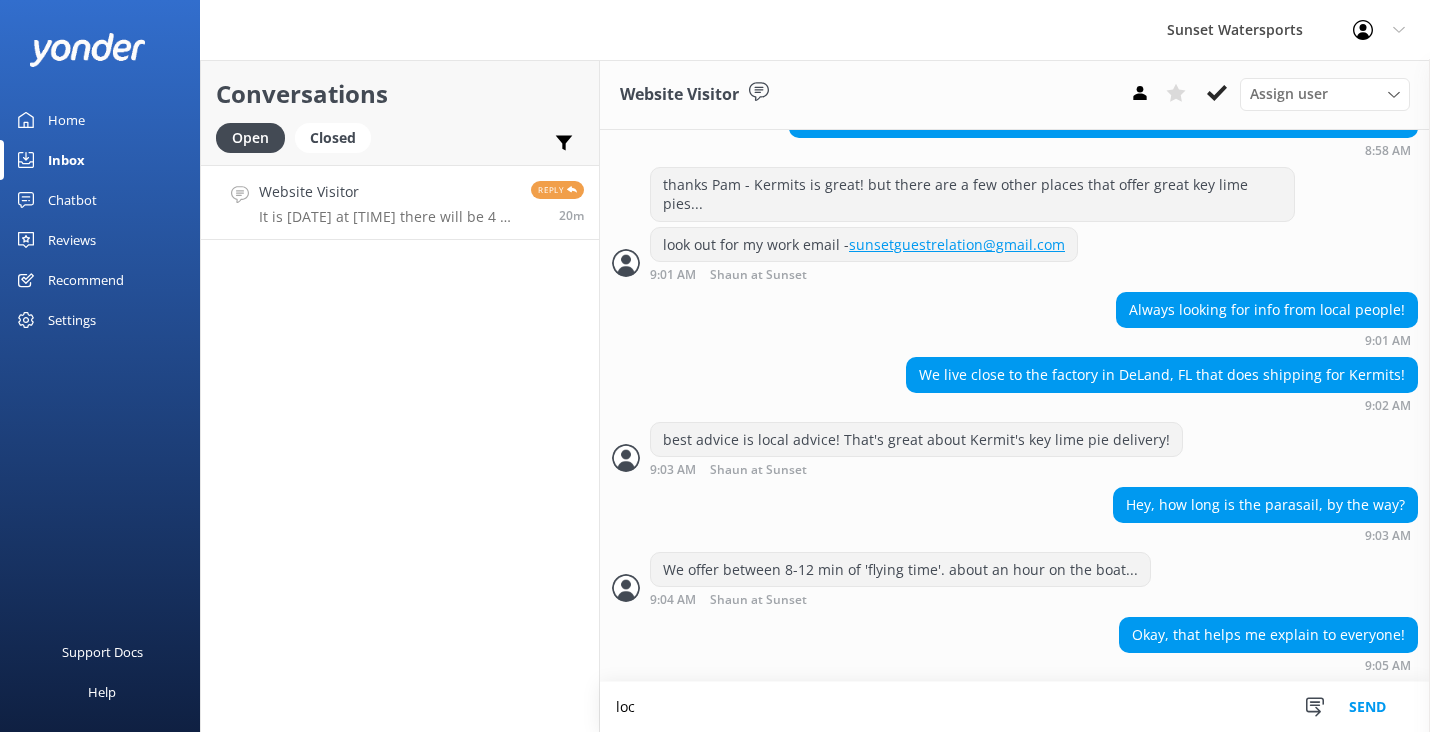 scroll, scrollTop: 1754, scrollLeft: 0, axis: vertical 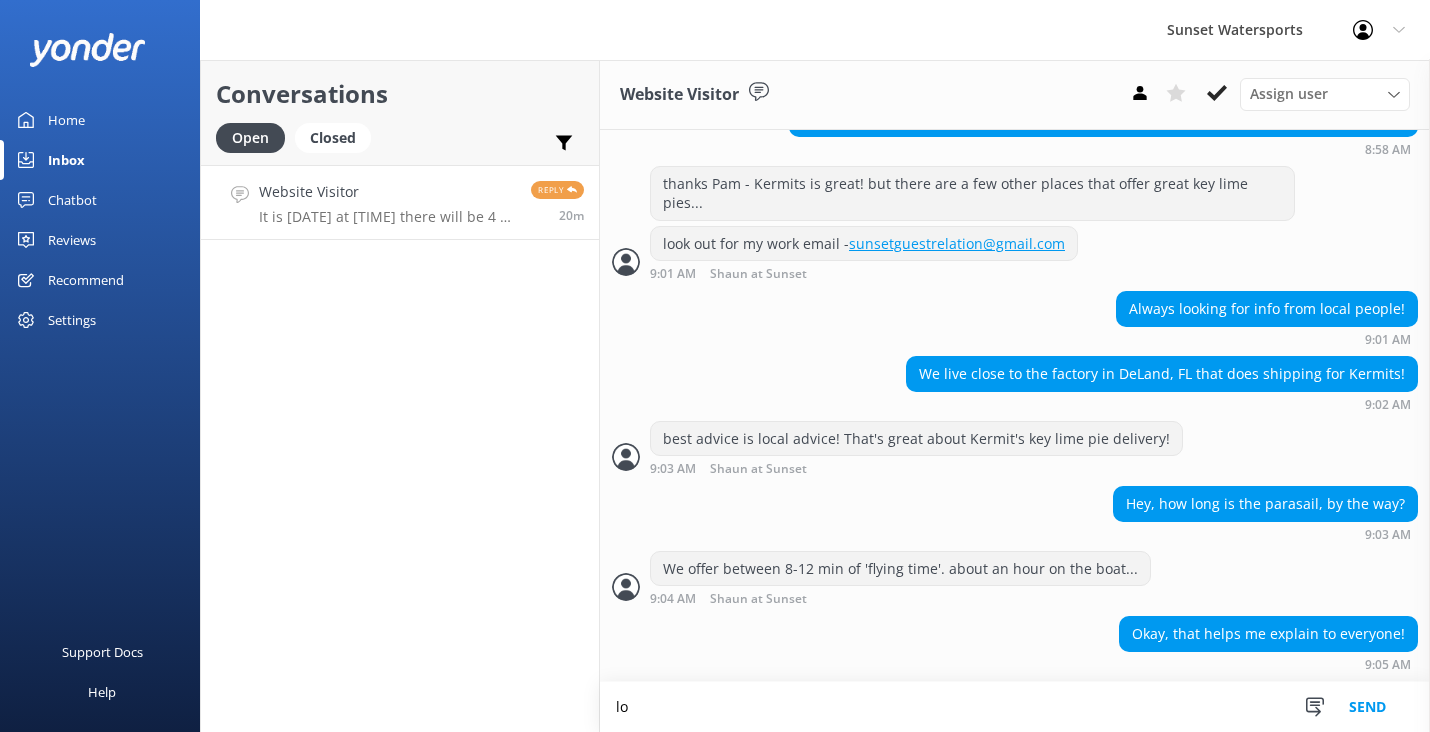 type on "l" 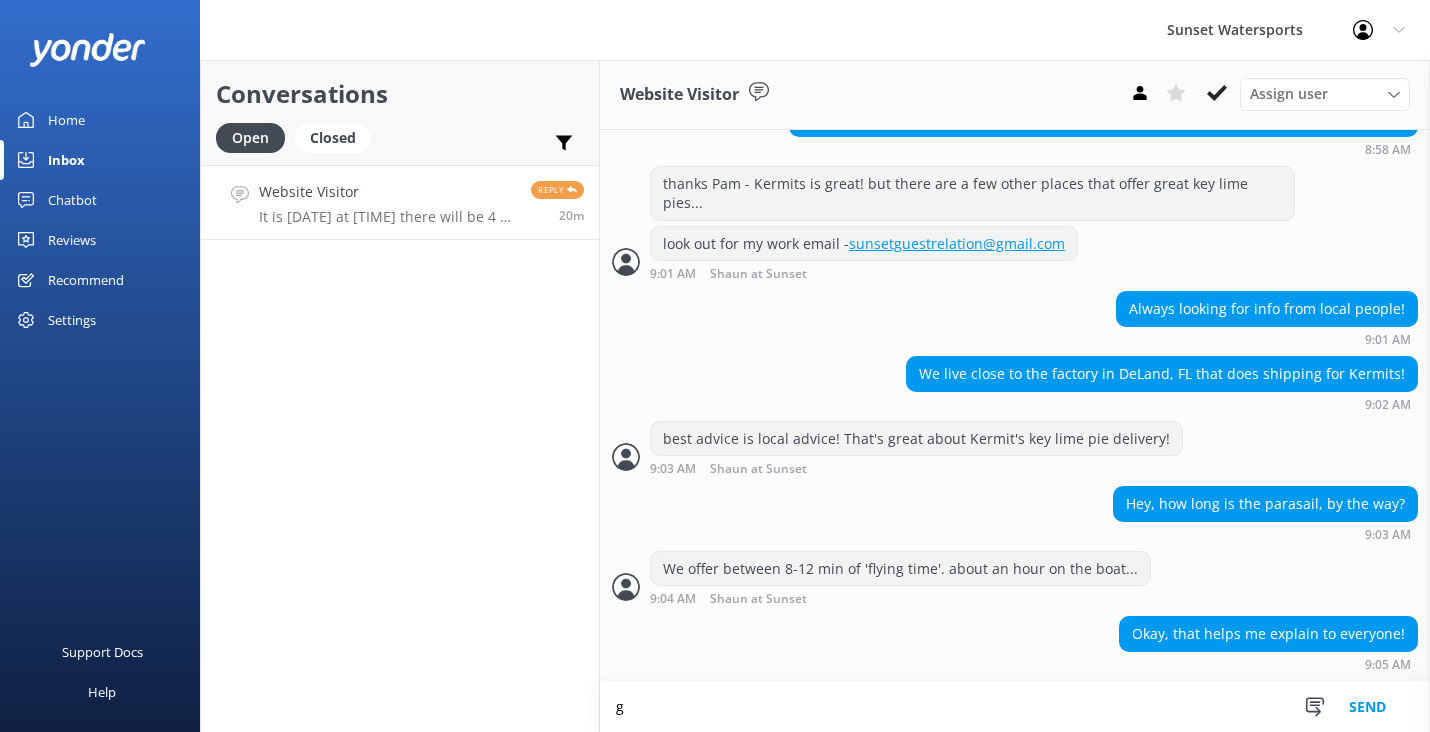 scroll, scrollTop: 1754, scrollLeft: 0, axis: vertical 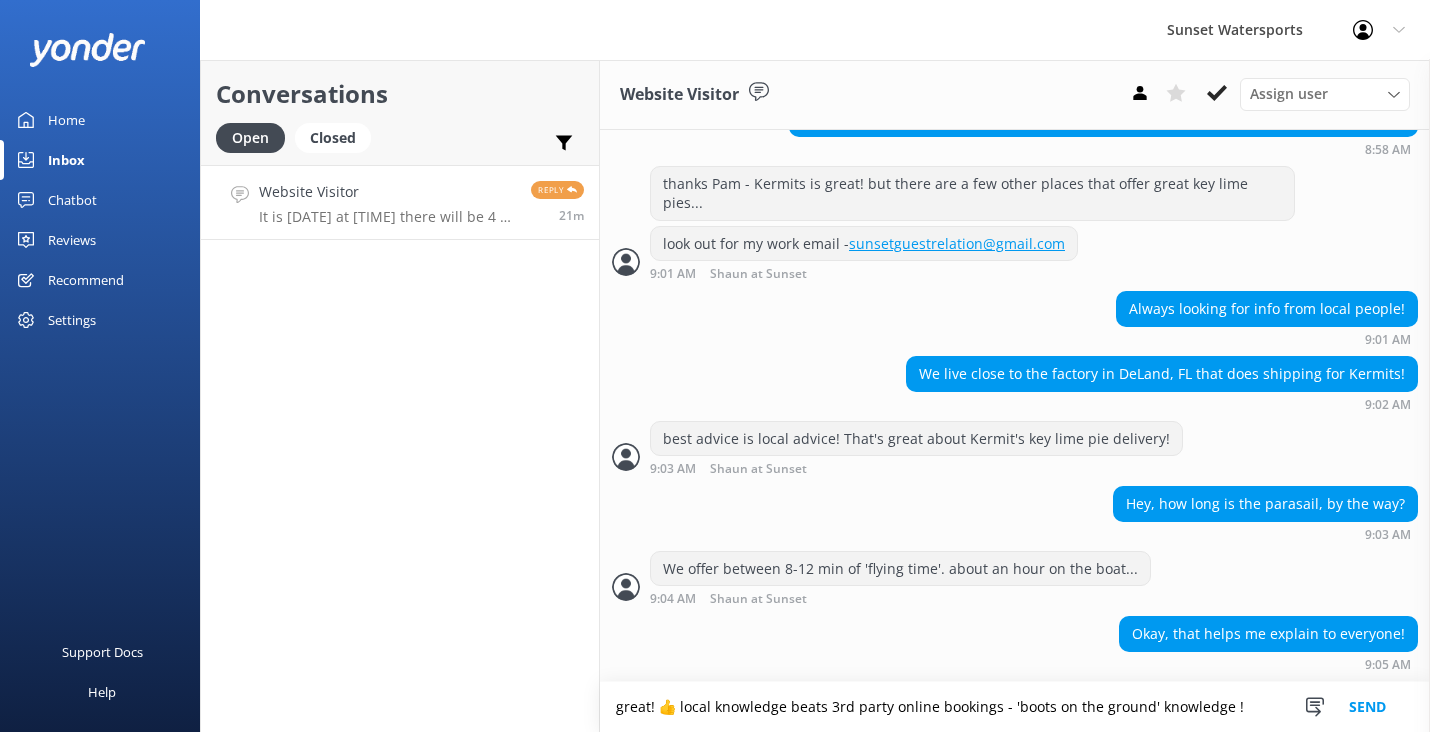 type on "great! 👍 local knowledge beats 3rd party online bookings - 'boots on the ground' knowledge !" 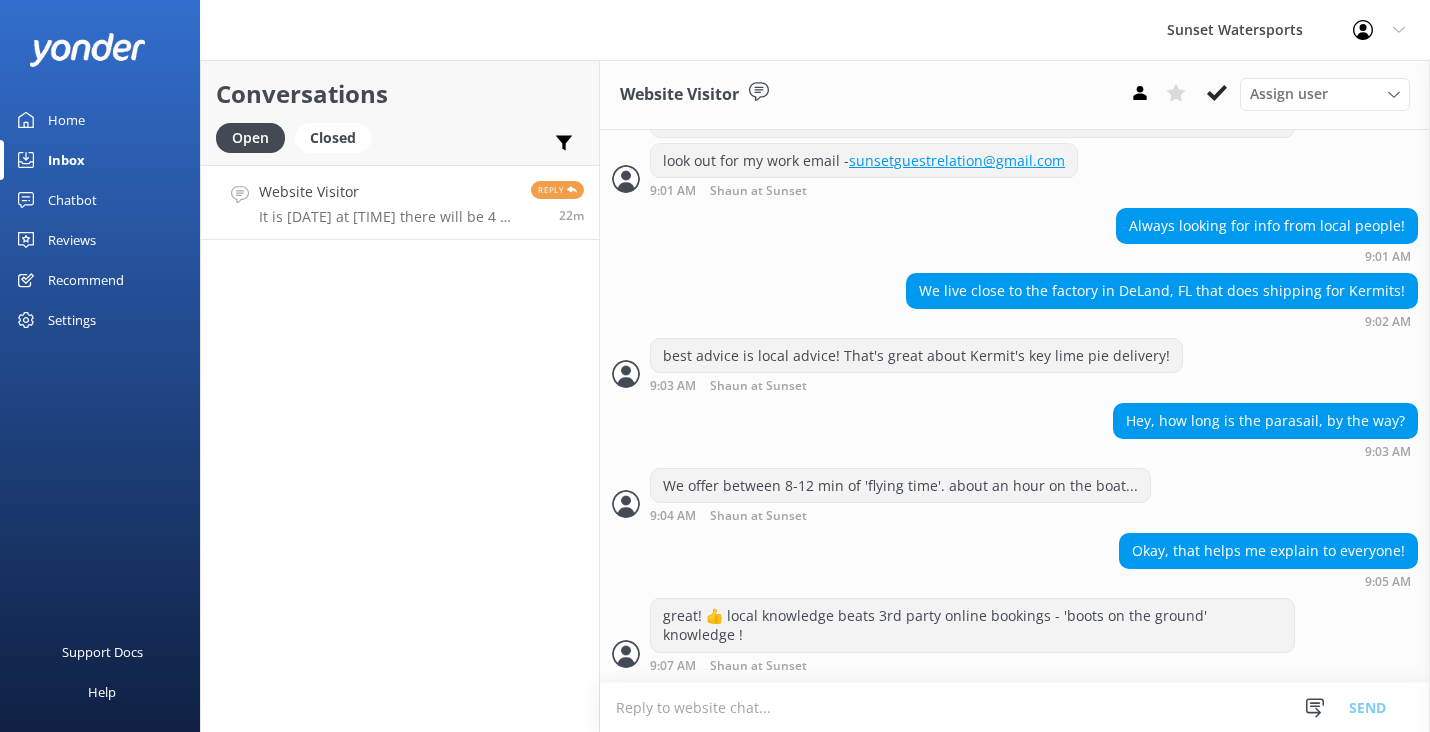 scroll, scrollTop: 1883, scrollLeft: 0, axis: vertical 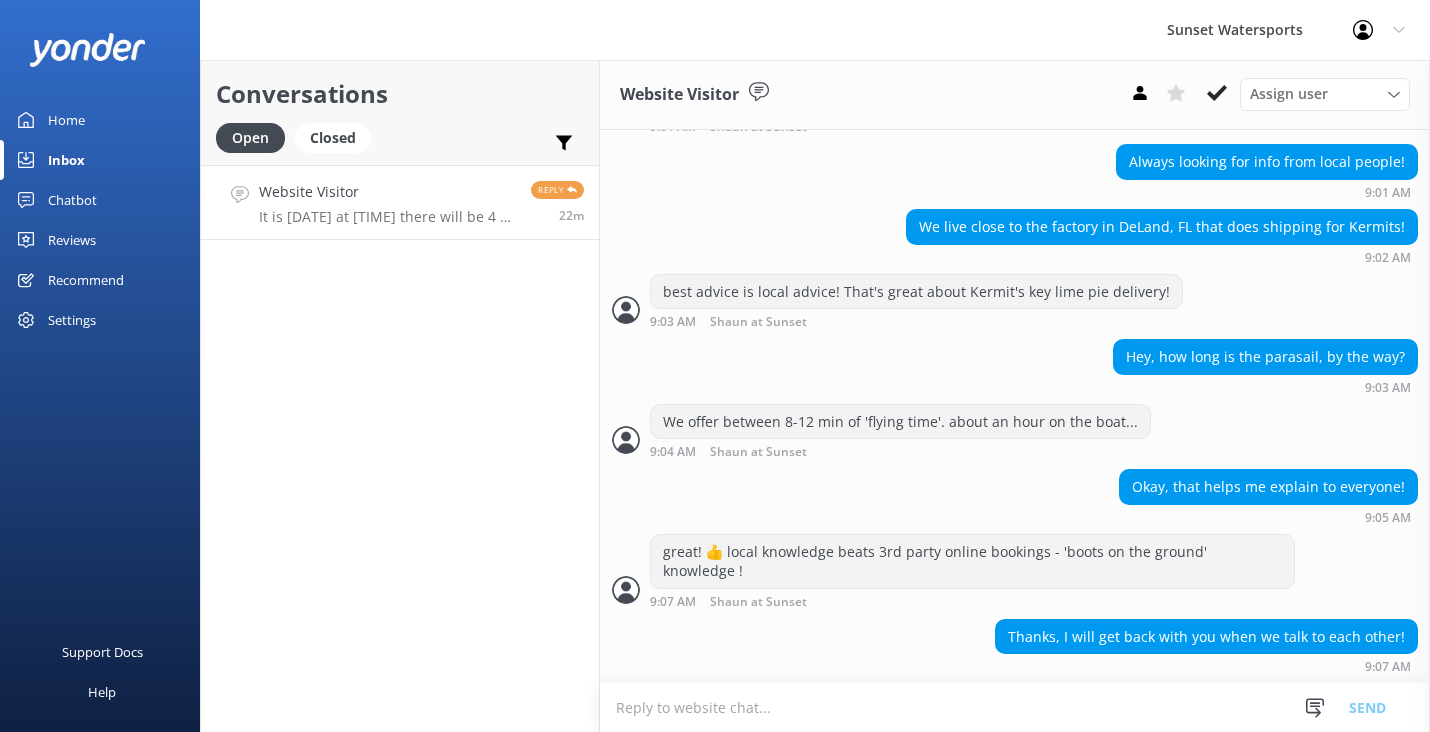 click at bounding box center [1015, 707] 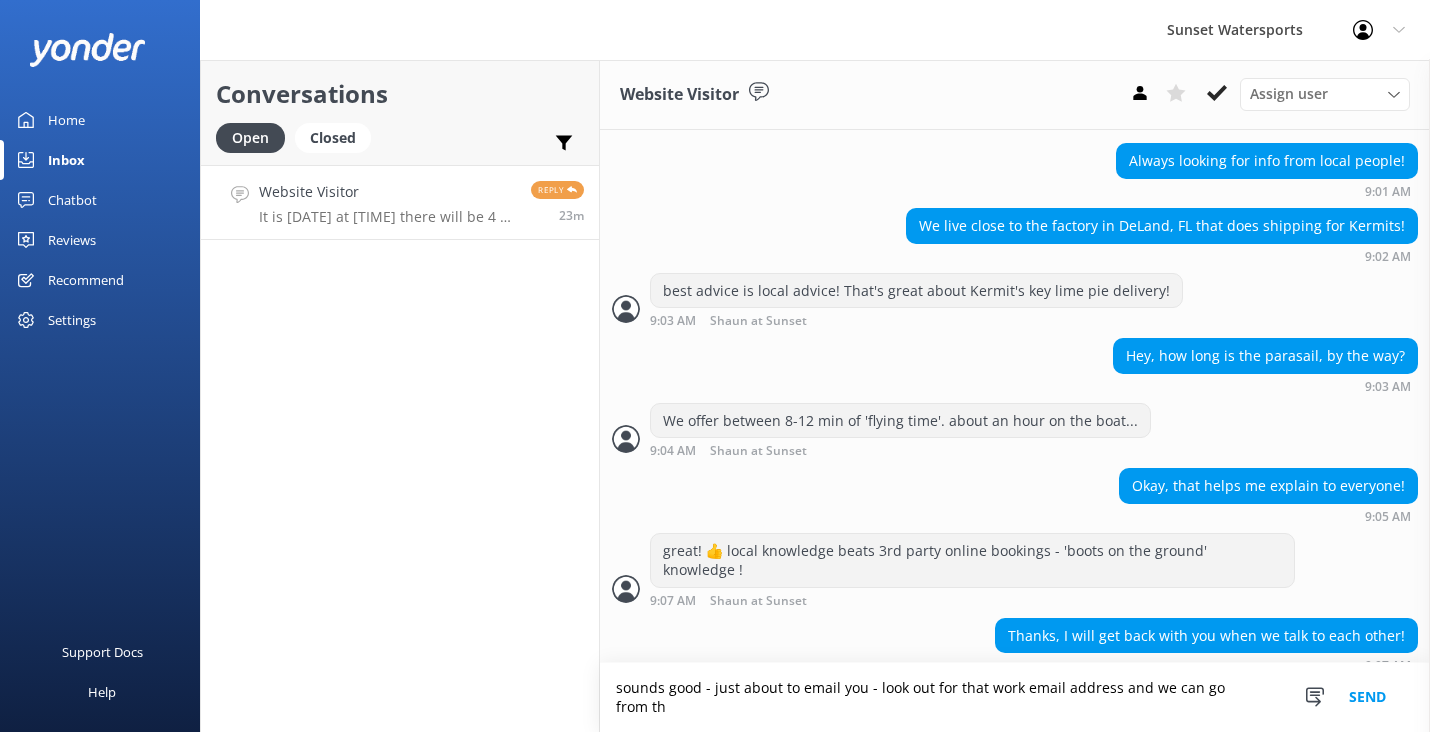 scroll, scrollTop: 1903, scrollLeft: 0, axis: vertical 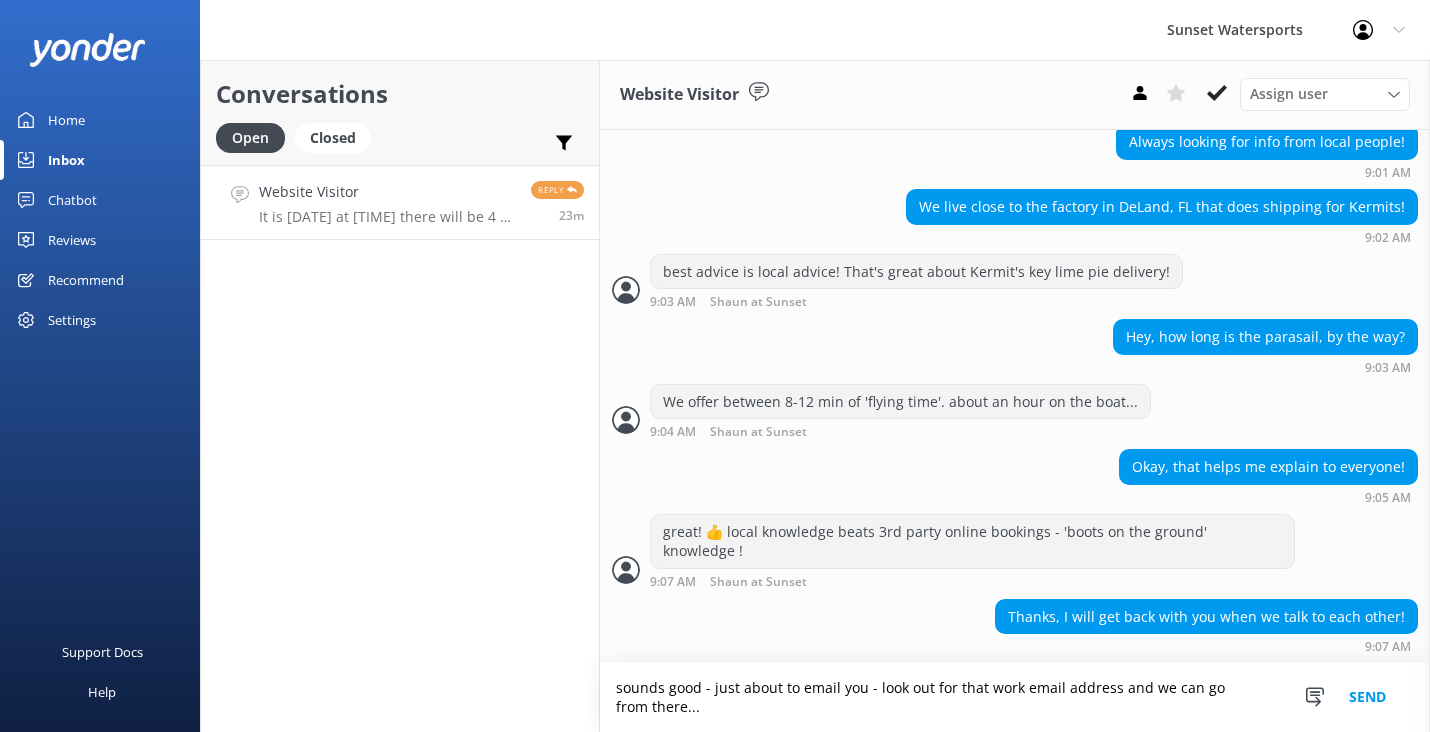 type on "sounds good - just about to email you - look out for that work email address and we can go from there..." 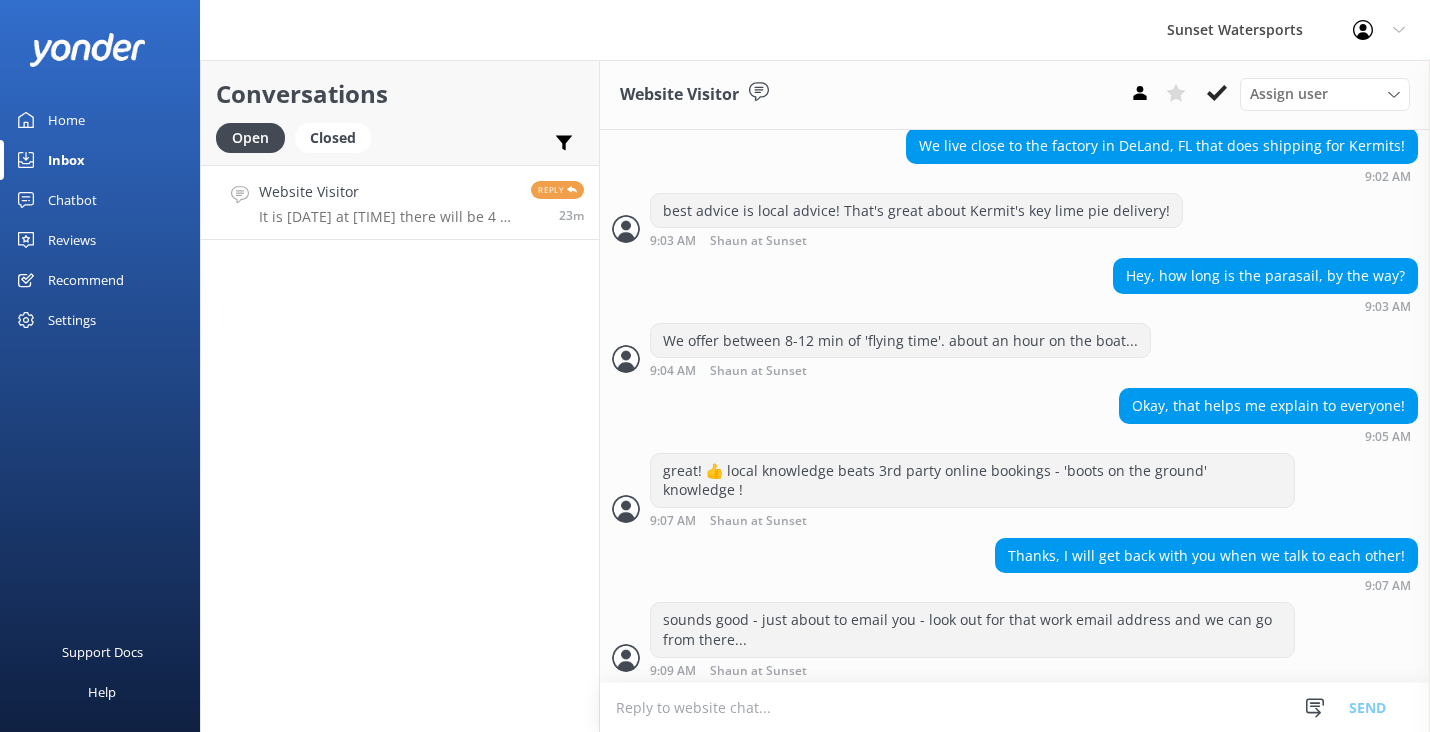 scroll, scrollTop: 1968, scrollLeft: 0, axis: vertical 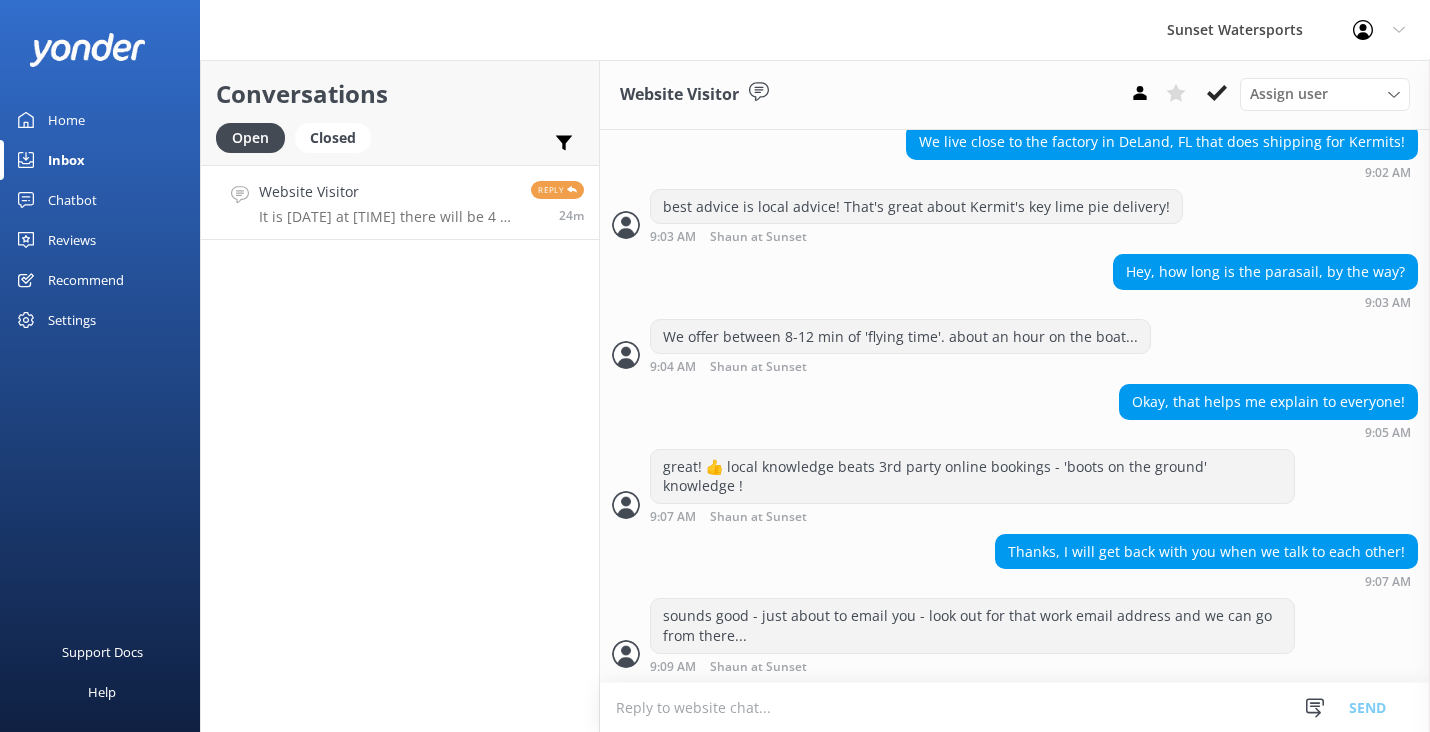 click at bounding box center [1015, 707] 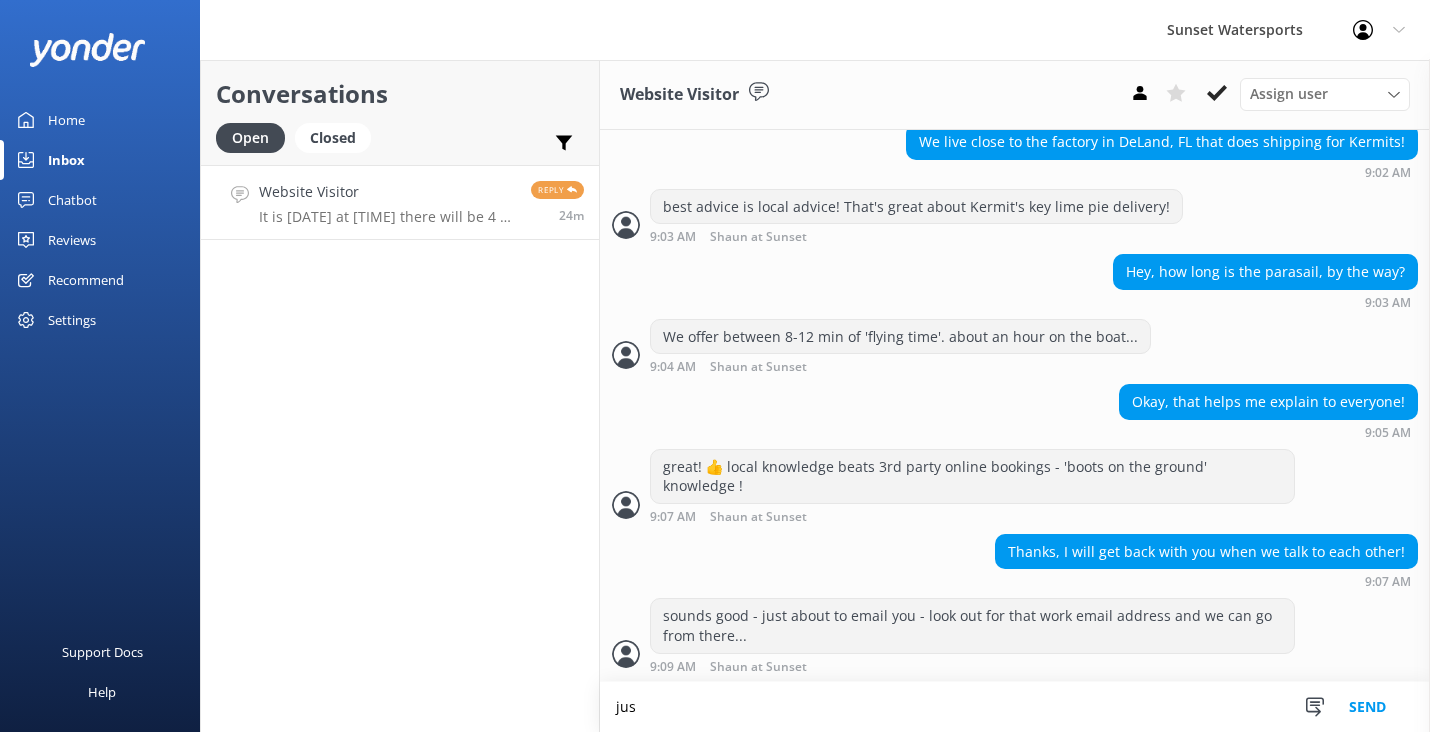 scroll, scrollTop: 1969, scrollLeft: 0, axis: vertical 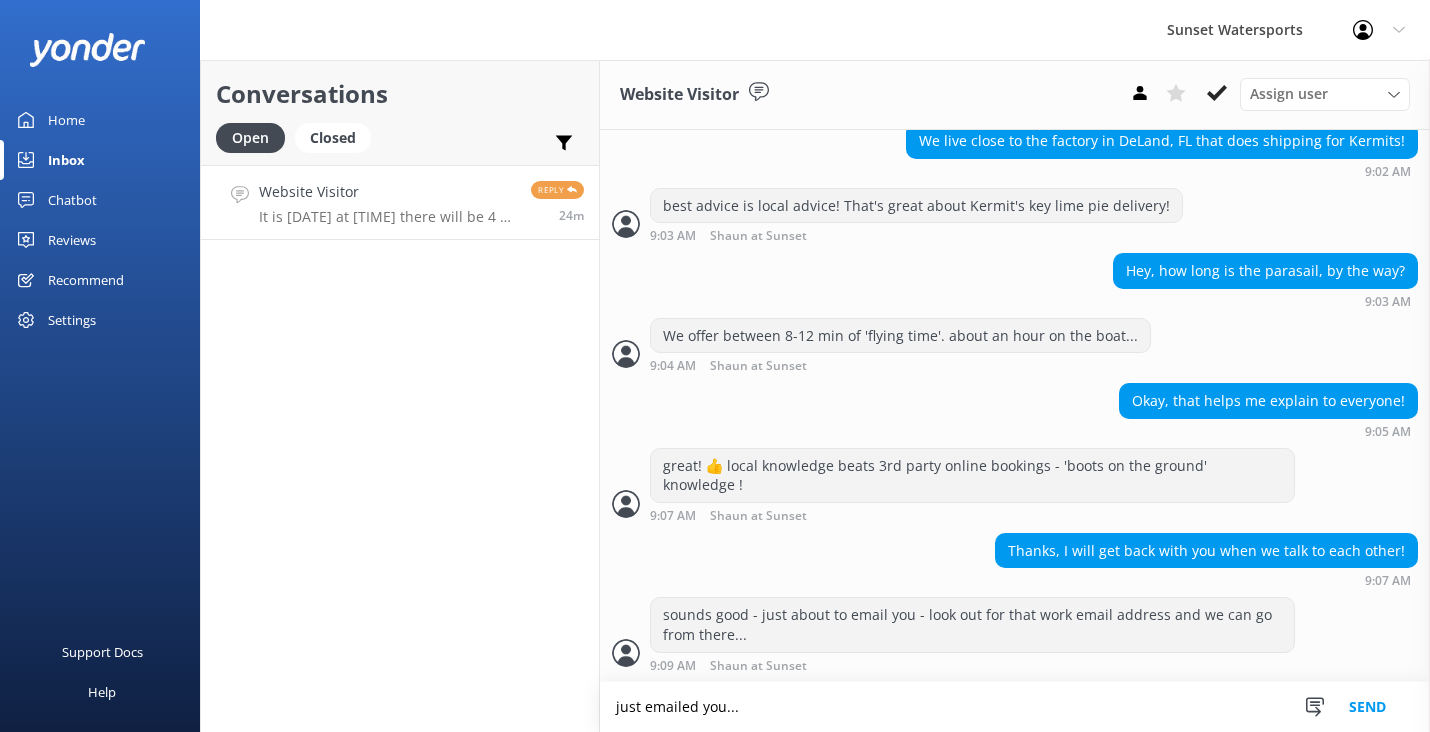 type on "just emailed you..." 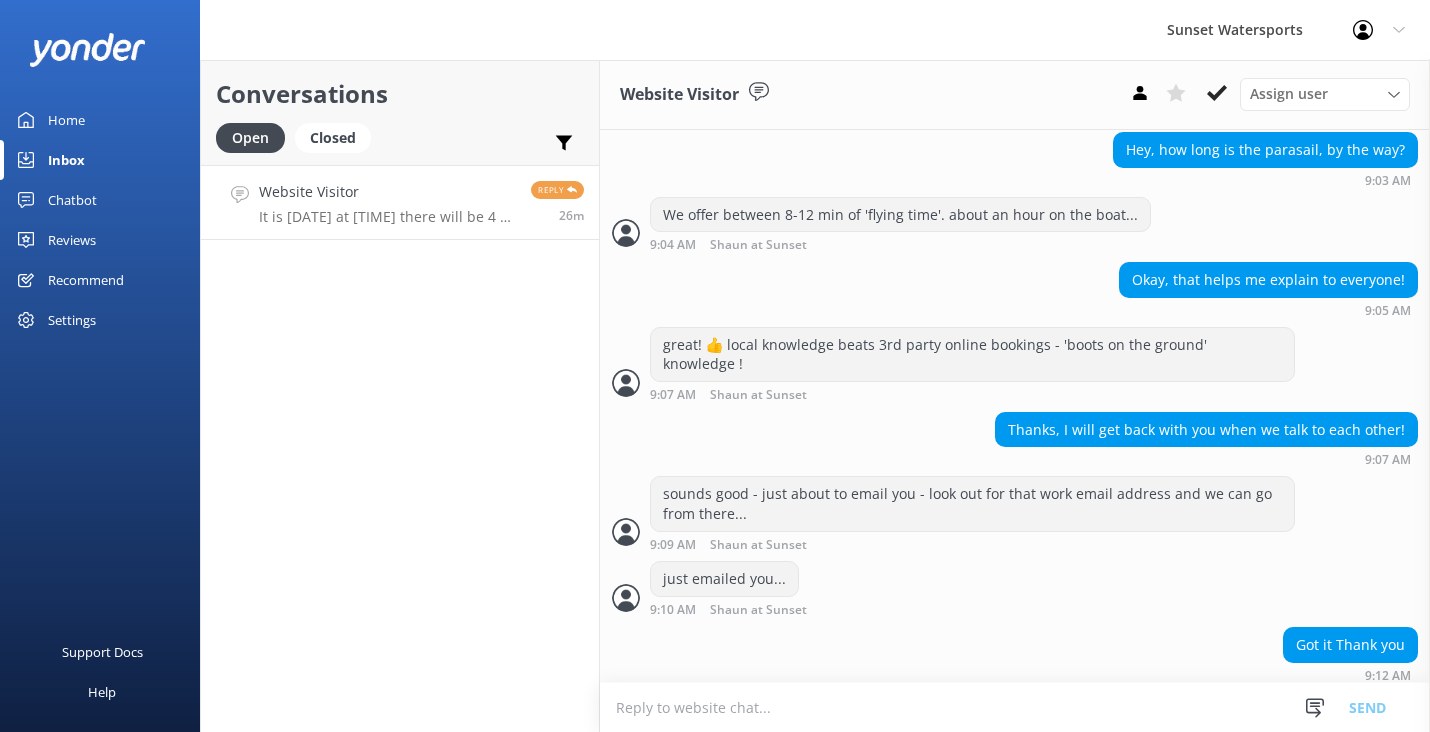 scroll, scrollTop: 2098, scrollLeft: 0, axis: vertical 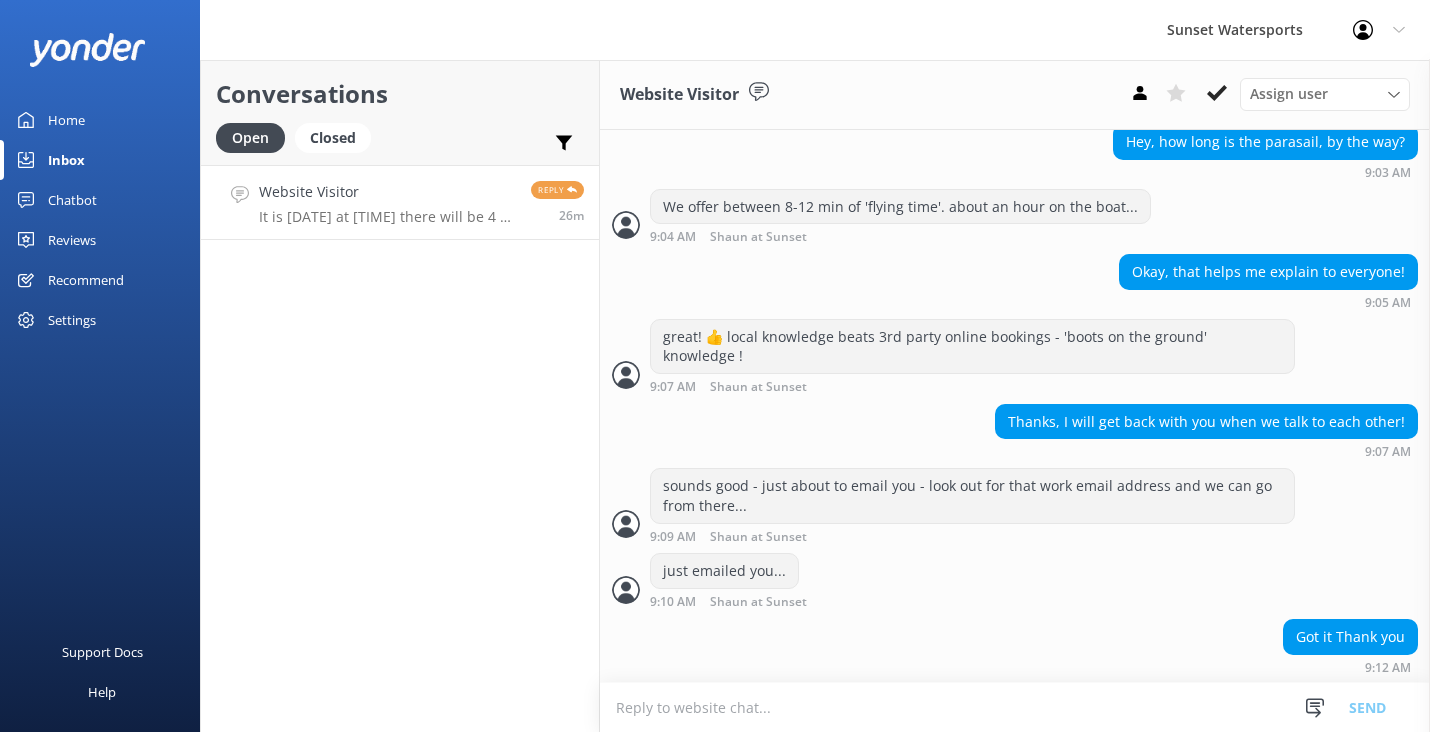 click at bounding box center (1015, 707) 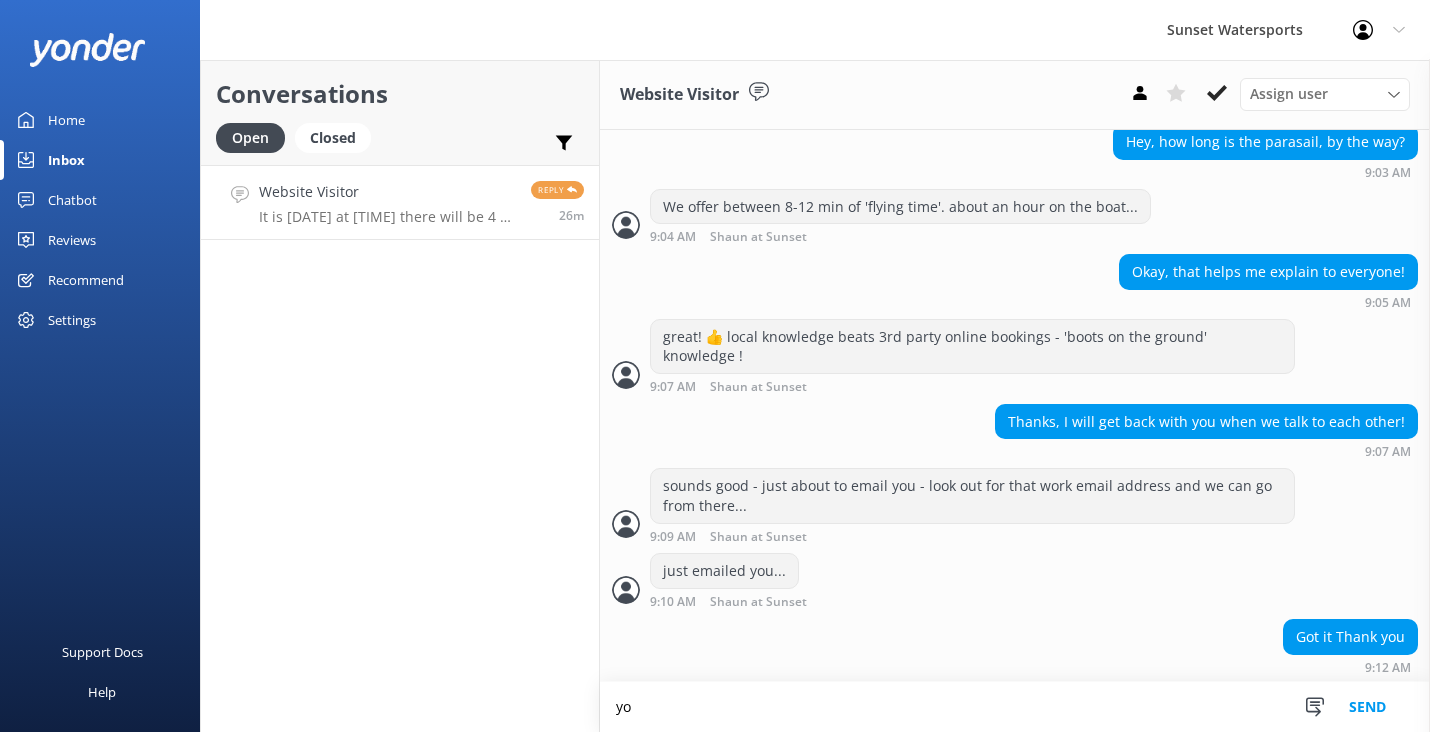 scroll, scrollTop: 2099, scrollLeft: 0, axis: vertical 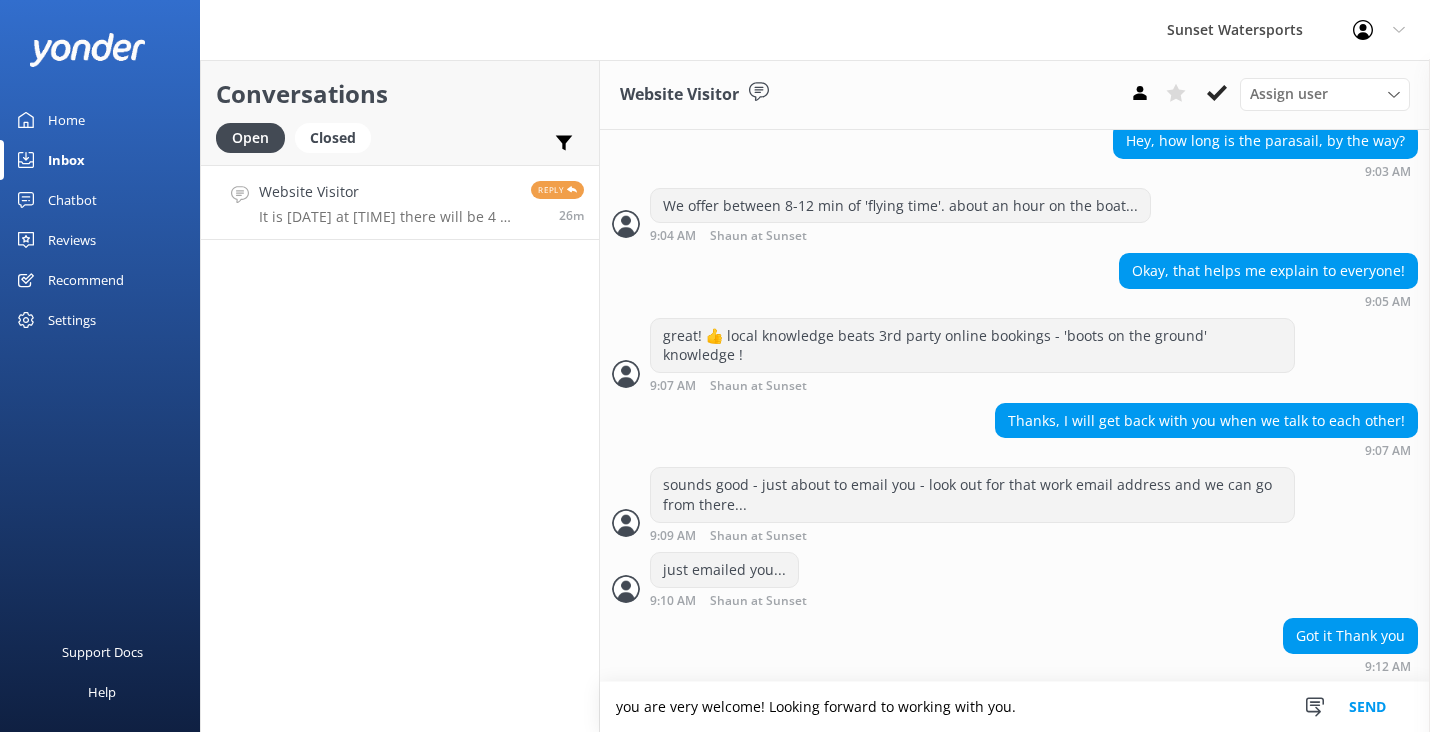 type on "you are very welcome! Looking forward to working with you." 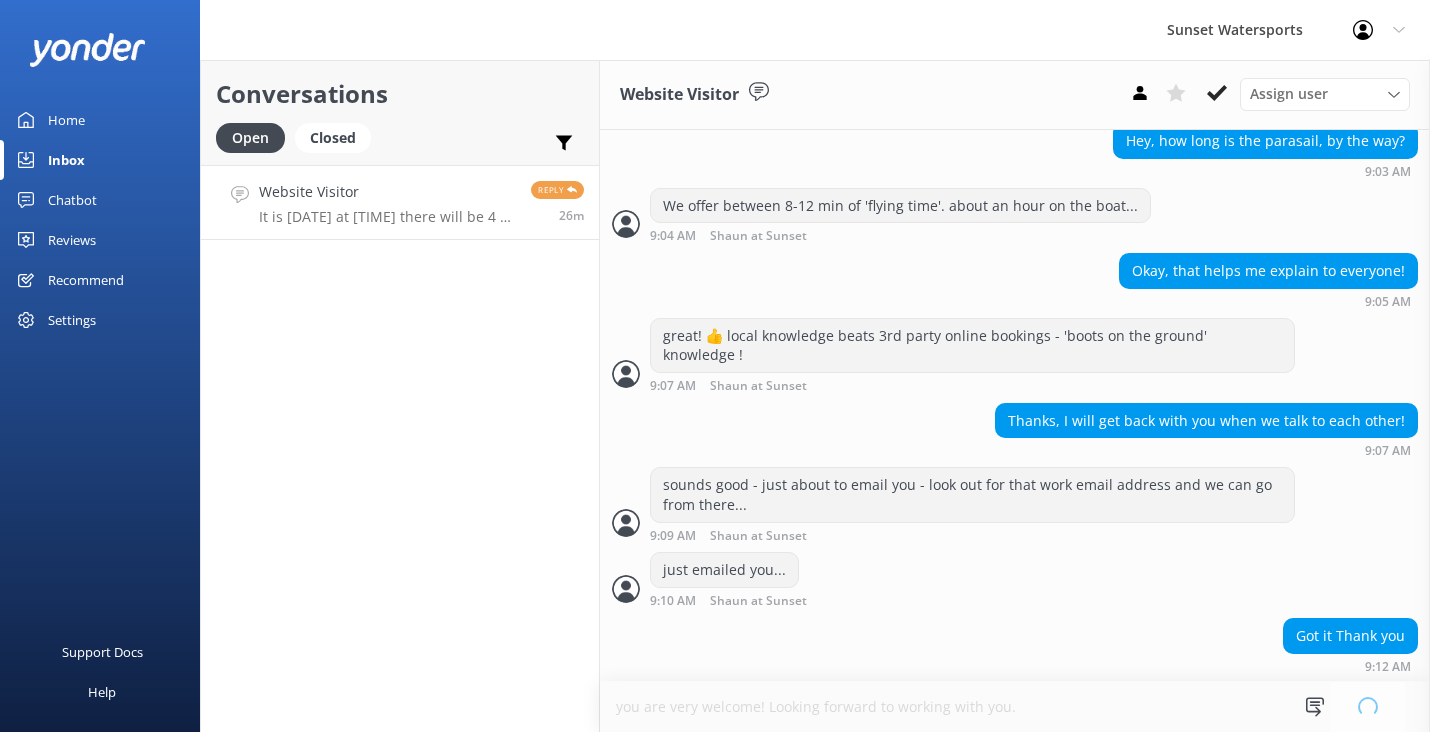type 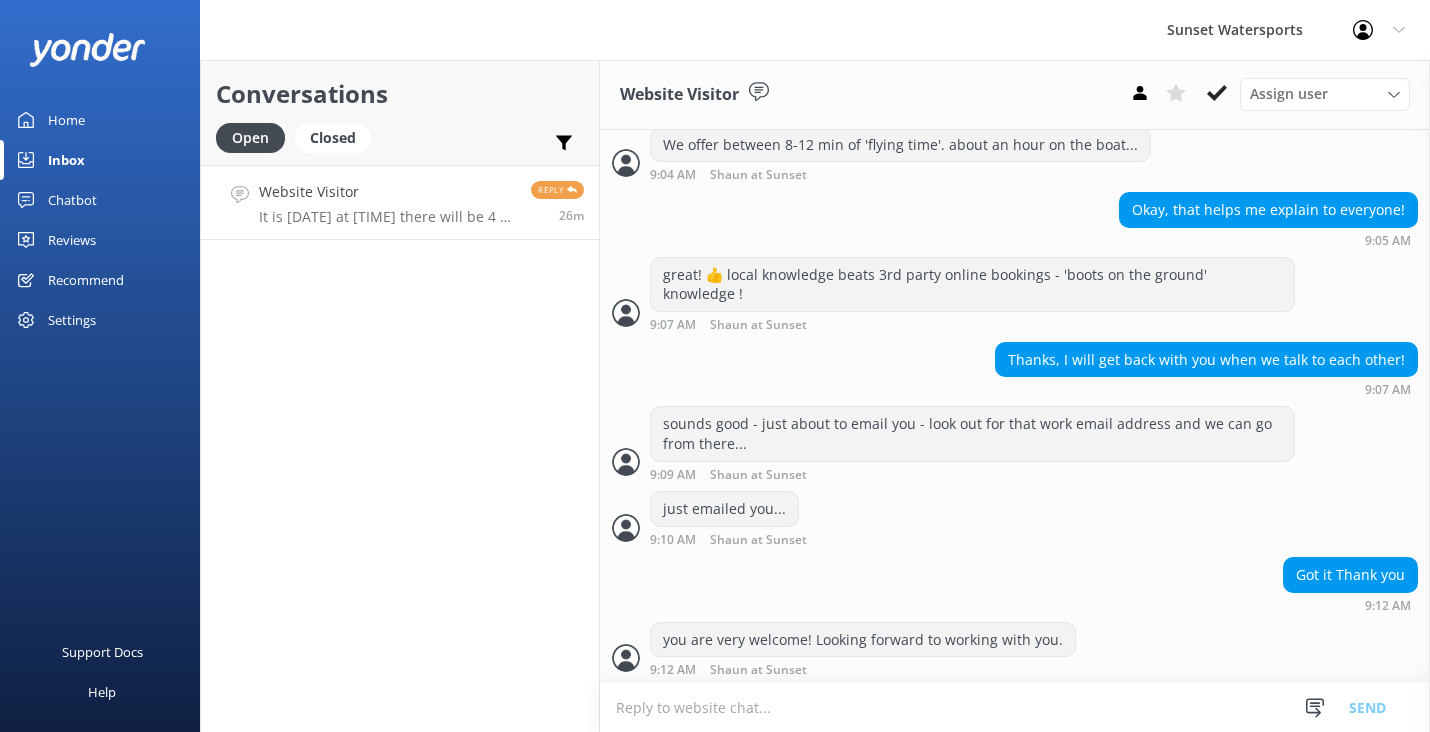 scroll, scrollTop: 2164, scrollLeft: 0, axis: vertical 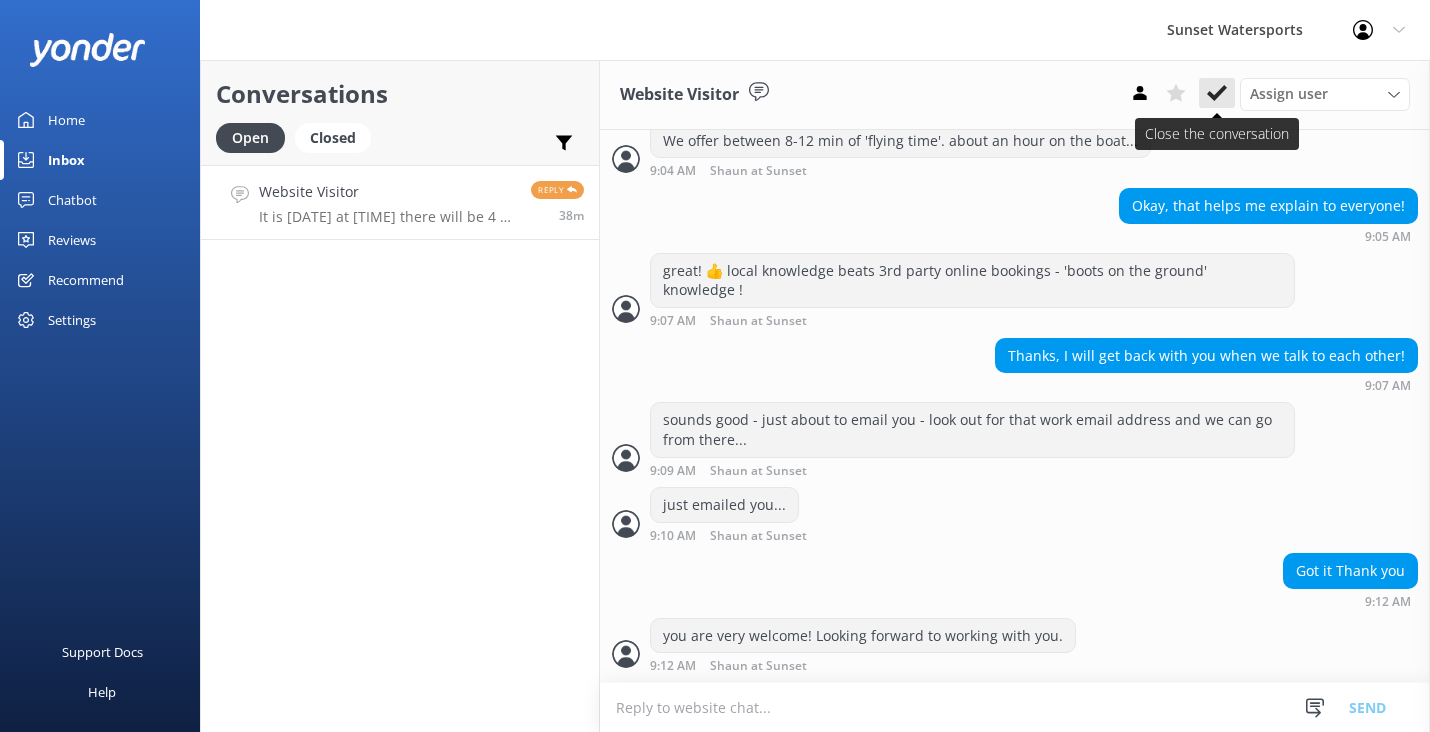 click 